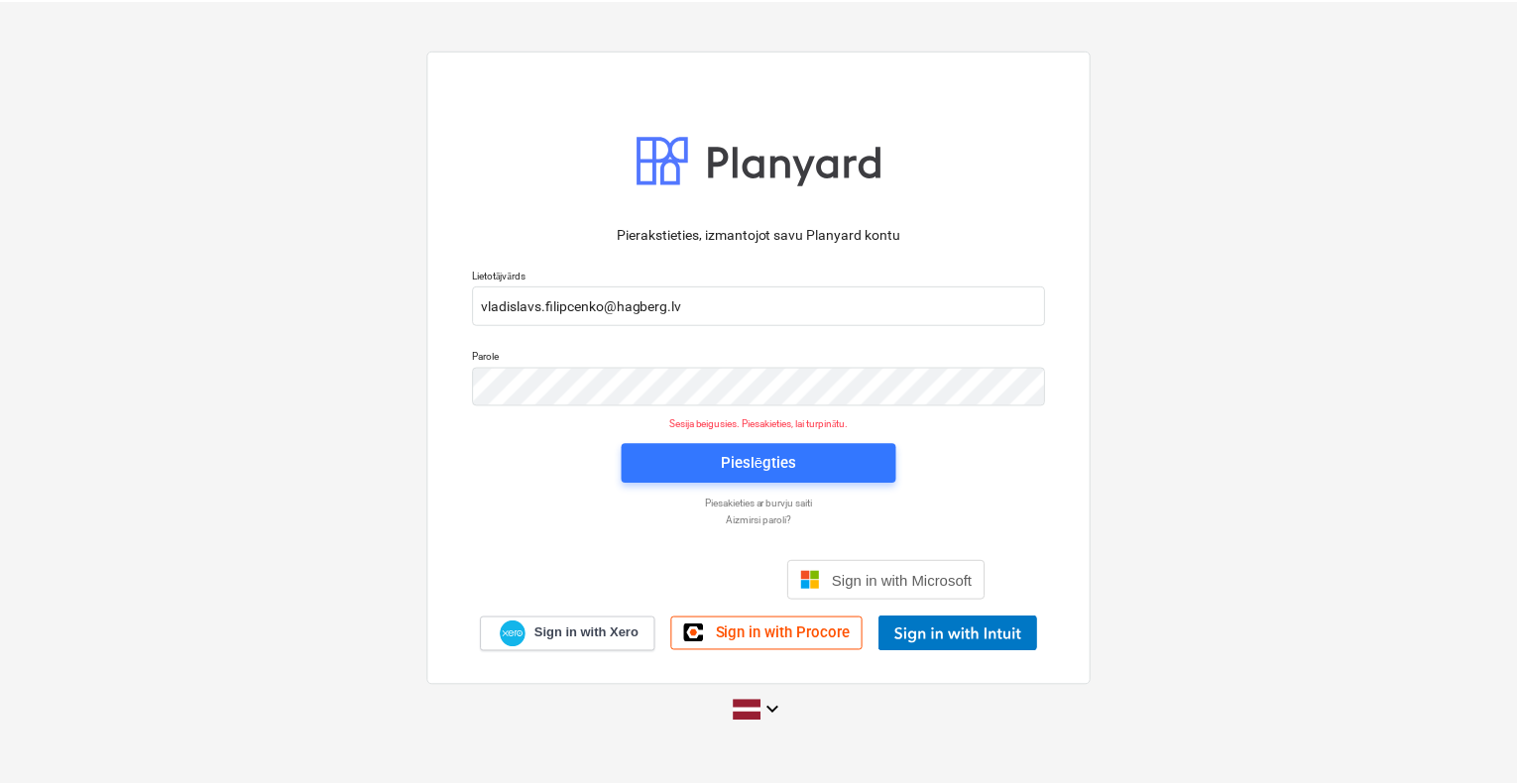 scroll, scrollTop: 0, scrollLeft: 0, axis: both 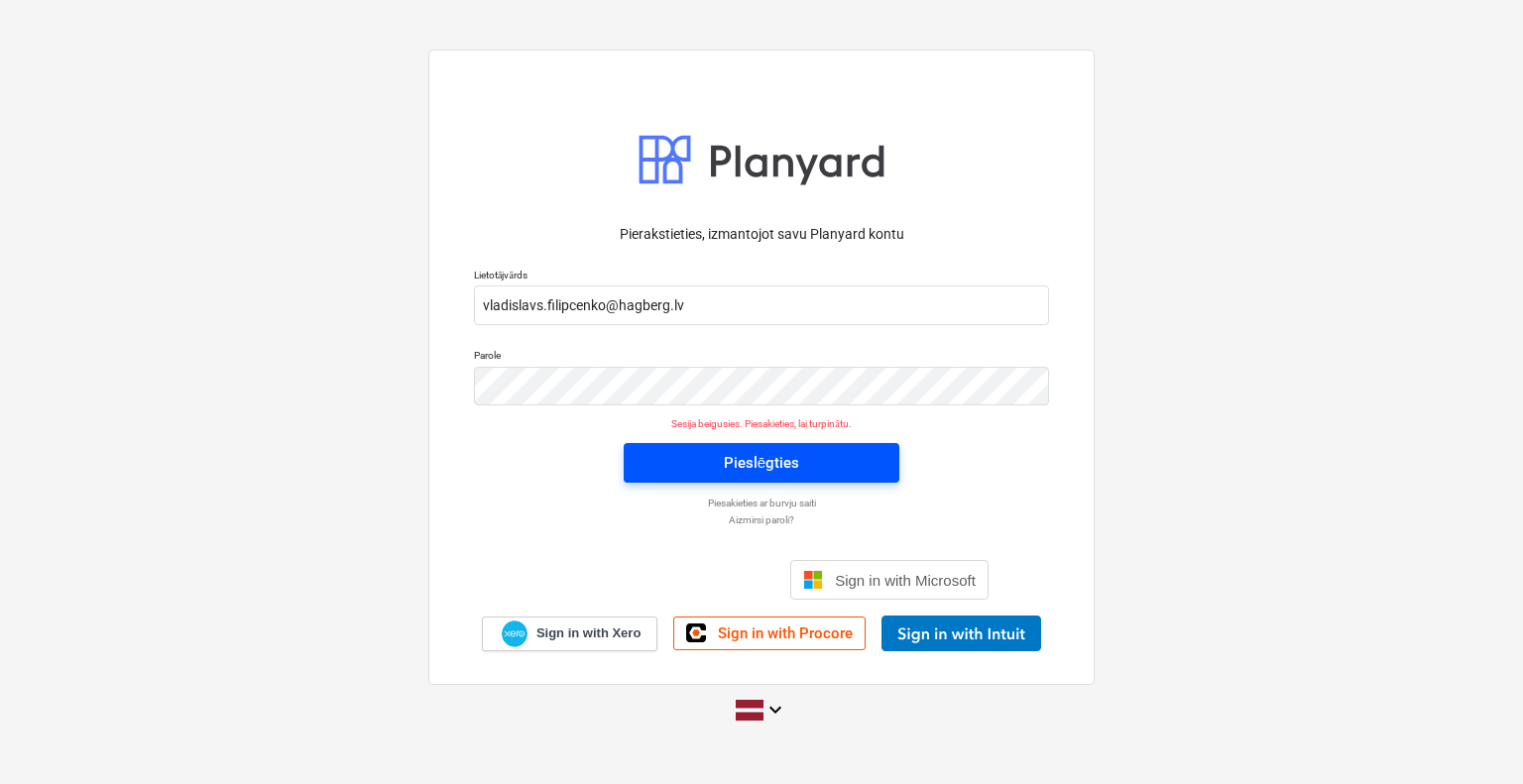 click on "Pieslēgties" at bounding box center [762, 463] 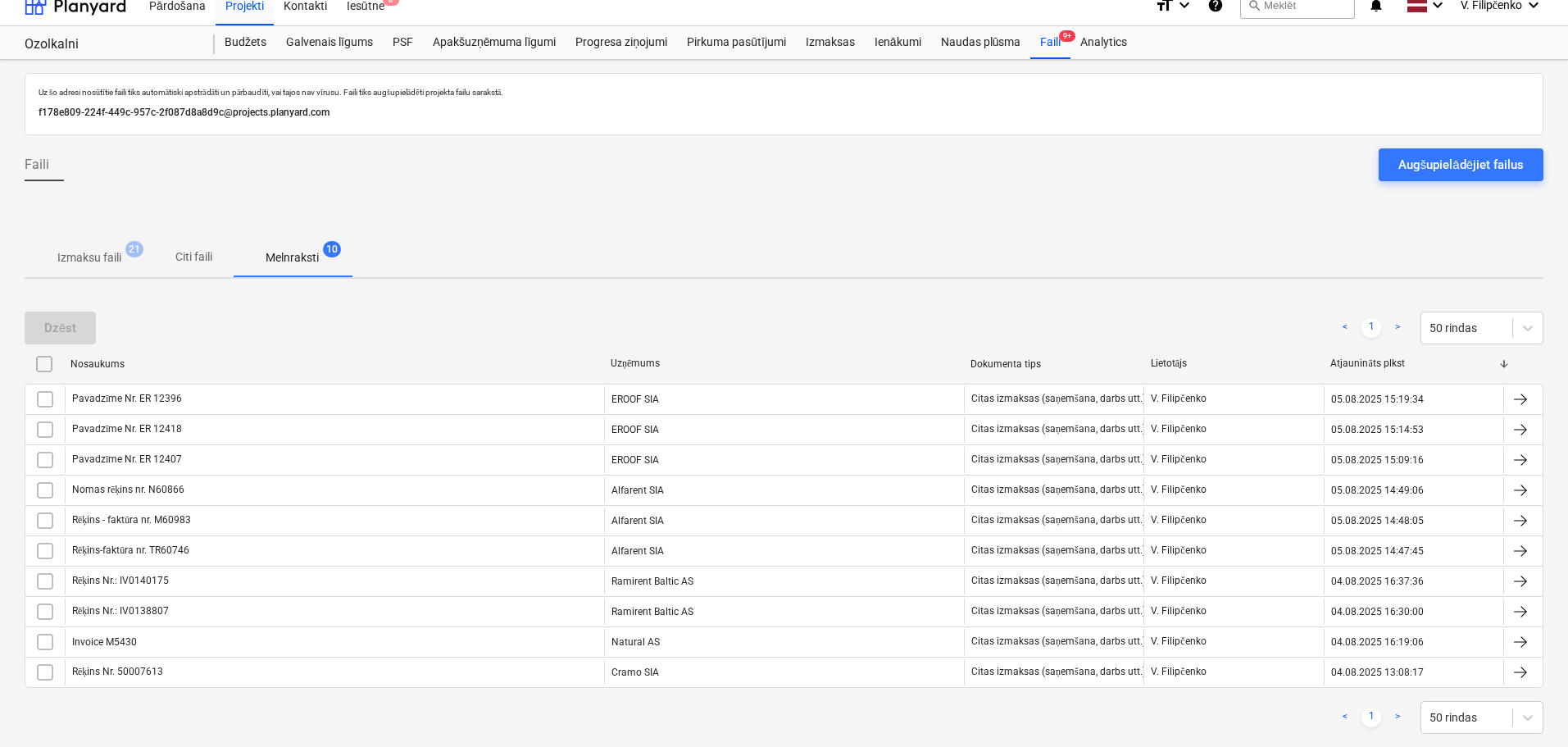 scroll, scrollTop: 0, scrollLeft: 0, axis: both 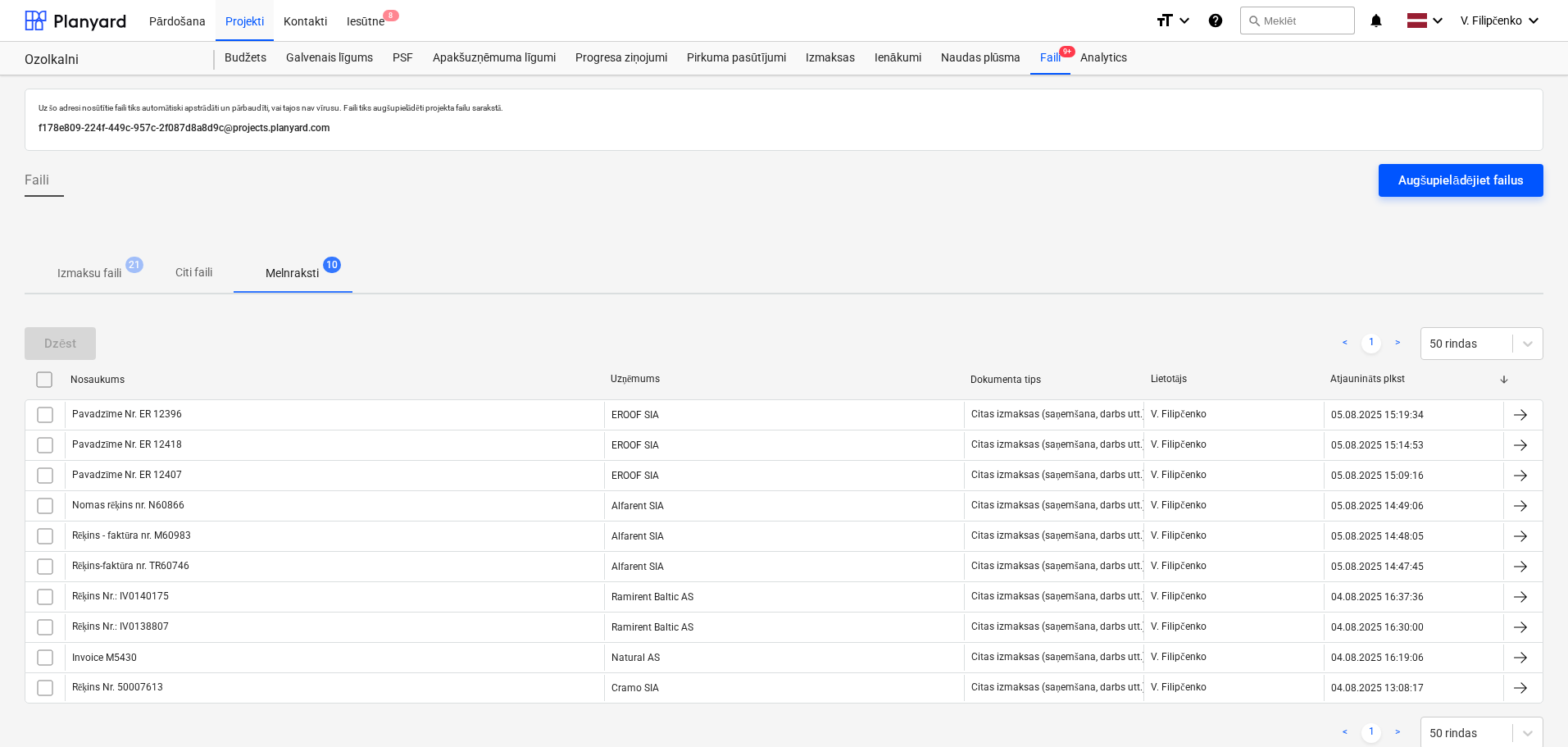 click on "Augšupielādējiet failus" at bounding box center [1461, 180] 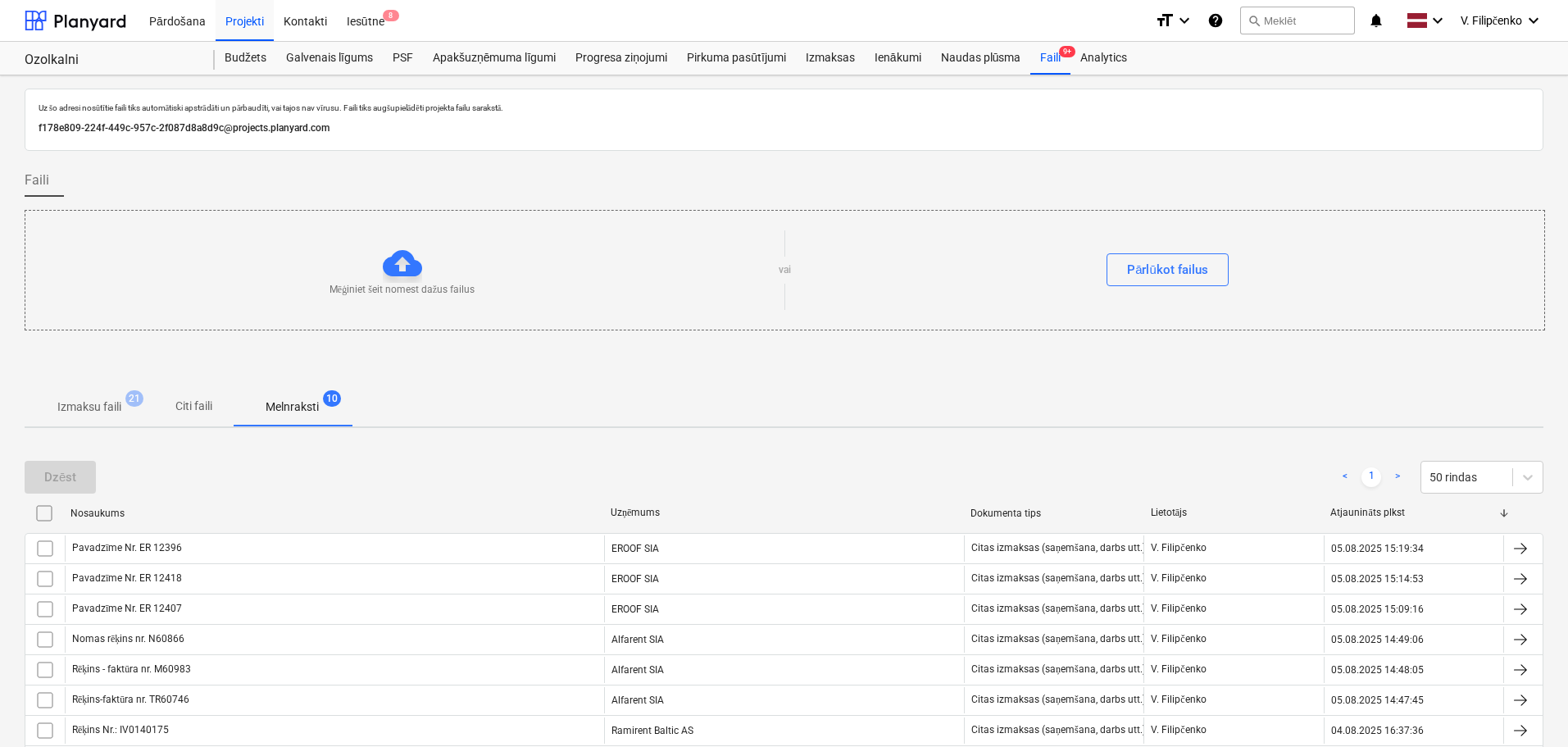 click on "Citi faili" at bounding box center [193, 406] 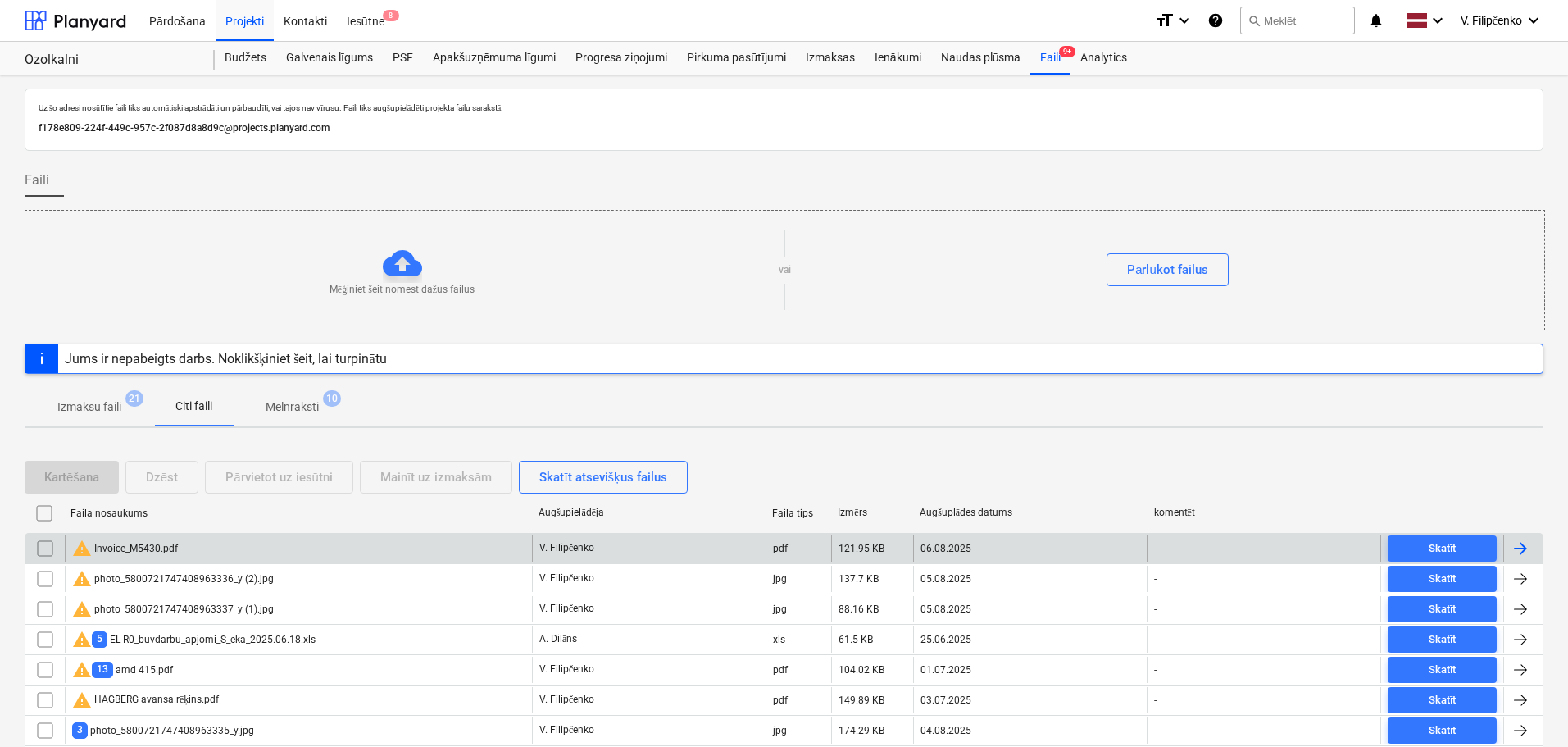 click on "warning   Invoice_M5430.pdf" at bounding box center (298, 549) 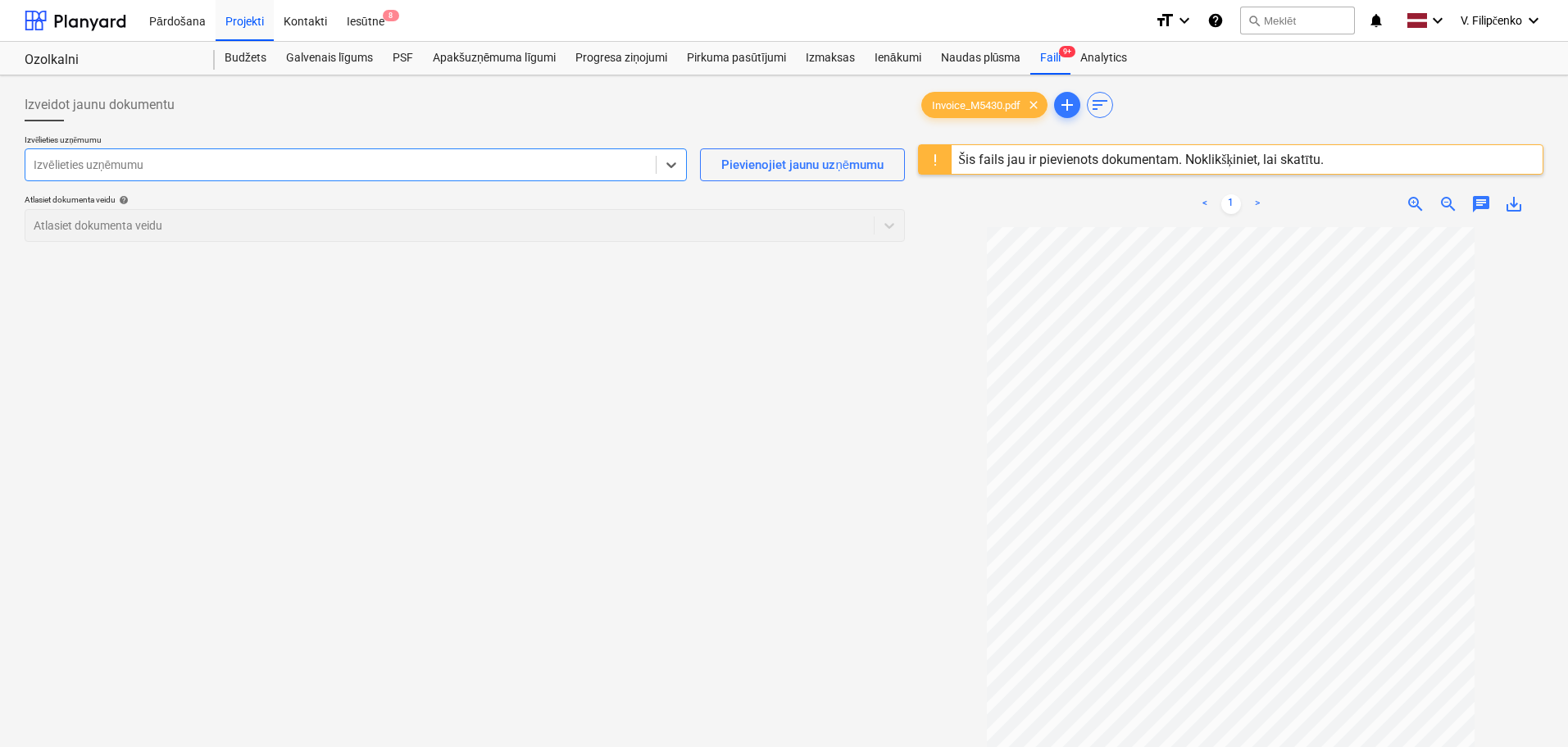 click at bounding box center [340, 165] 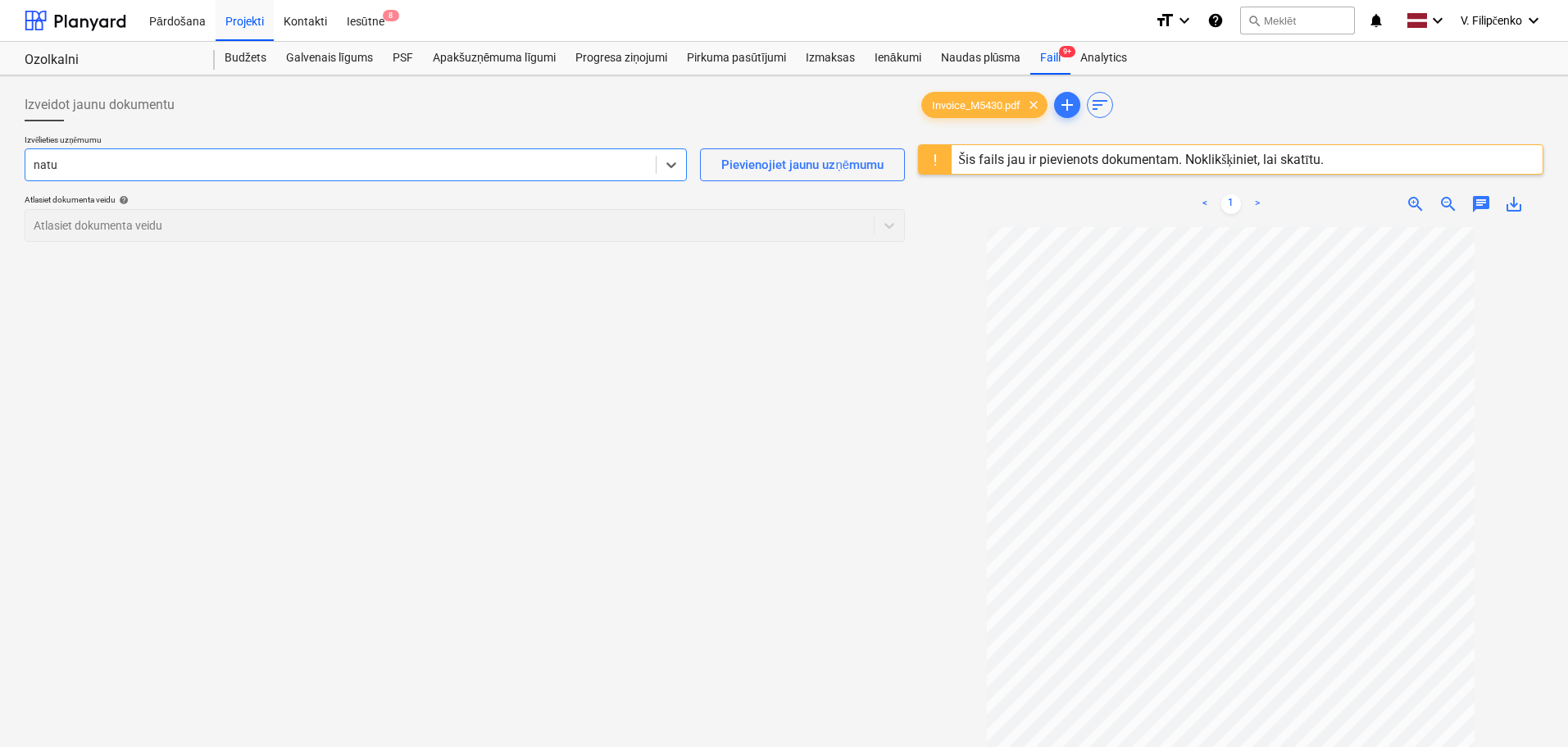 type on "natur" 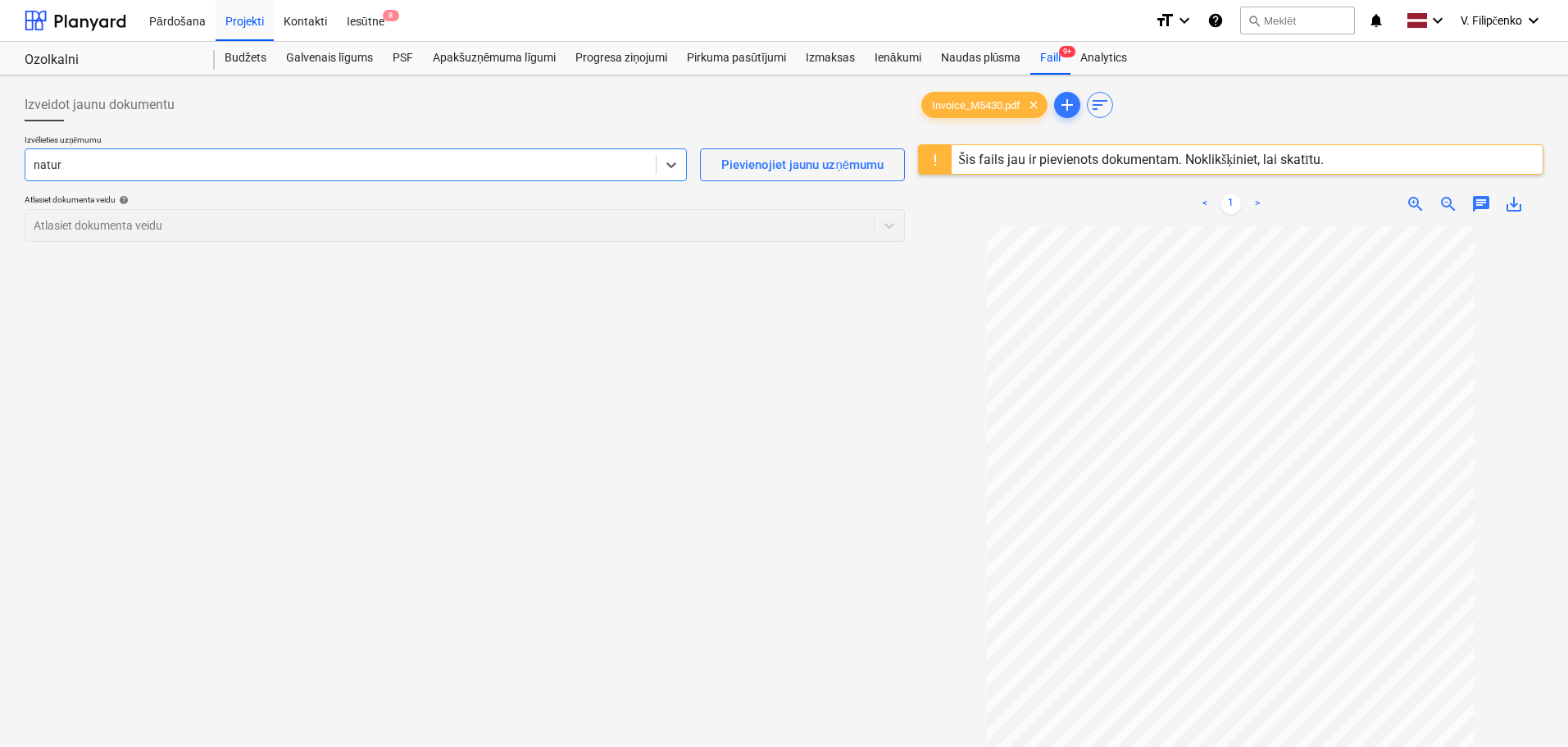 click on "Natural AS" at bounding box center [784, 770] 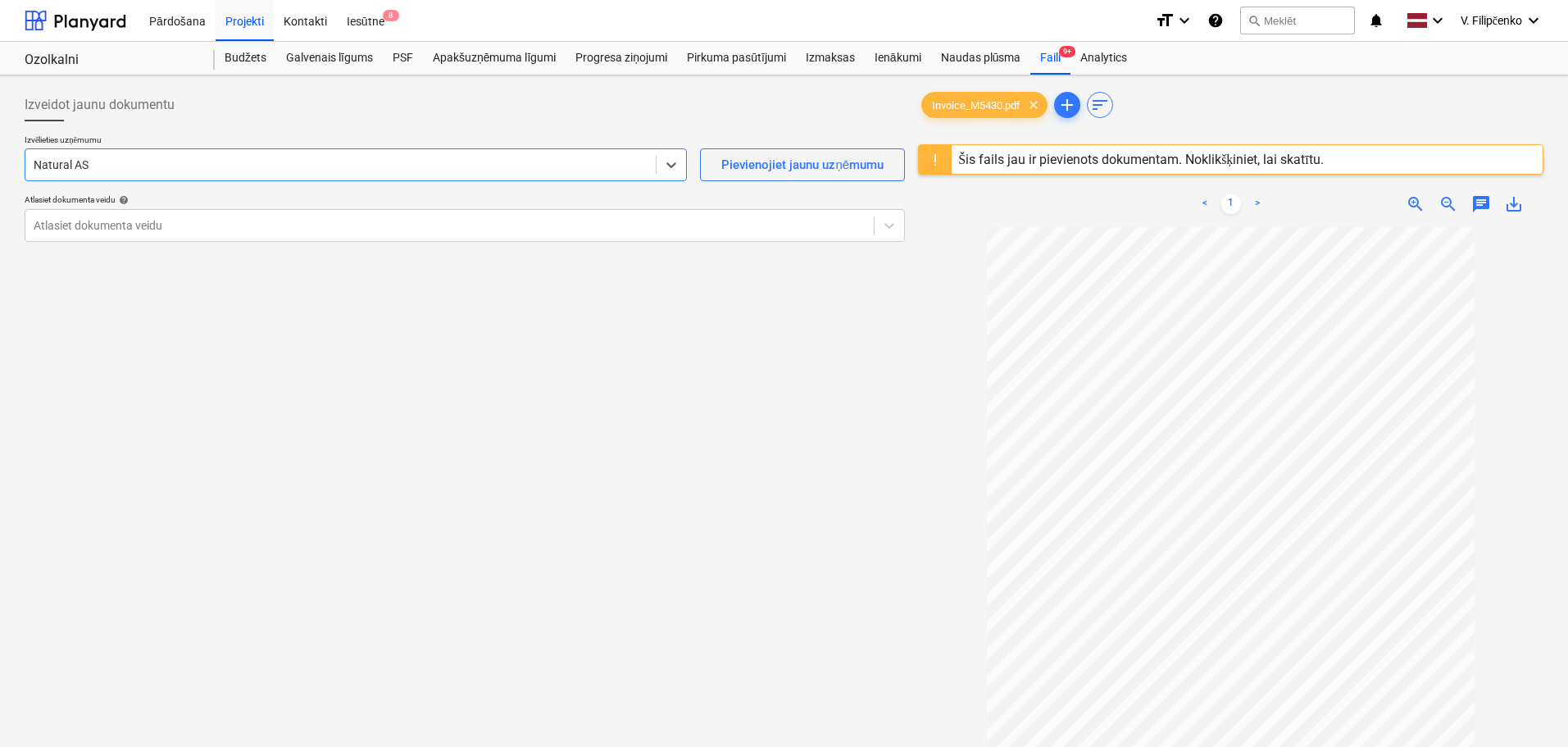 click on "Izvēlieties uzņēmumu option Natural AS  , selected.   Select is focused ,type to refine list, press Down to open the menu,  Natural AS   Pievienojiet jaunu uzņēmumu Atlasiet dokumenta veidu help Atlasiet dokumenta veidu" at bounding box center (465, 194) 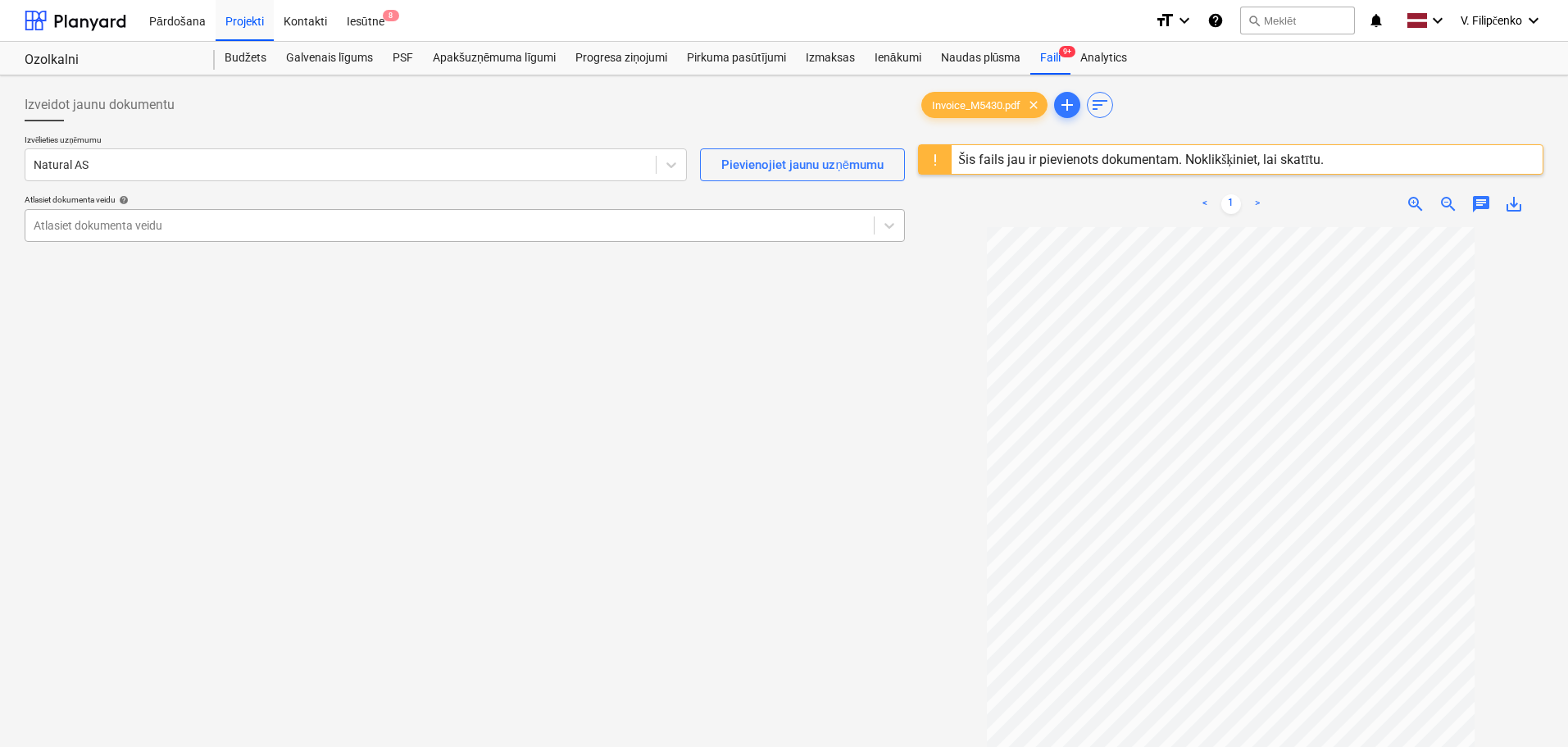 click at bounding box center (449, 225) 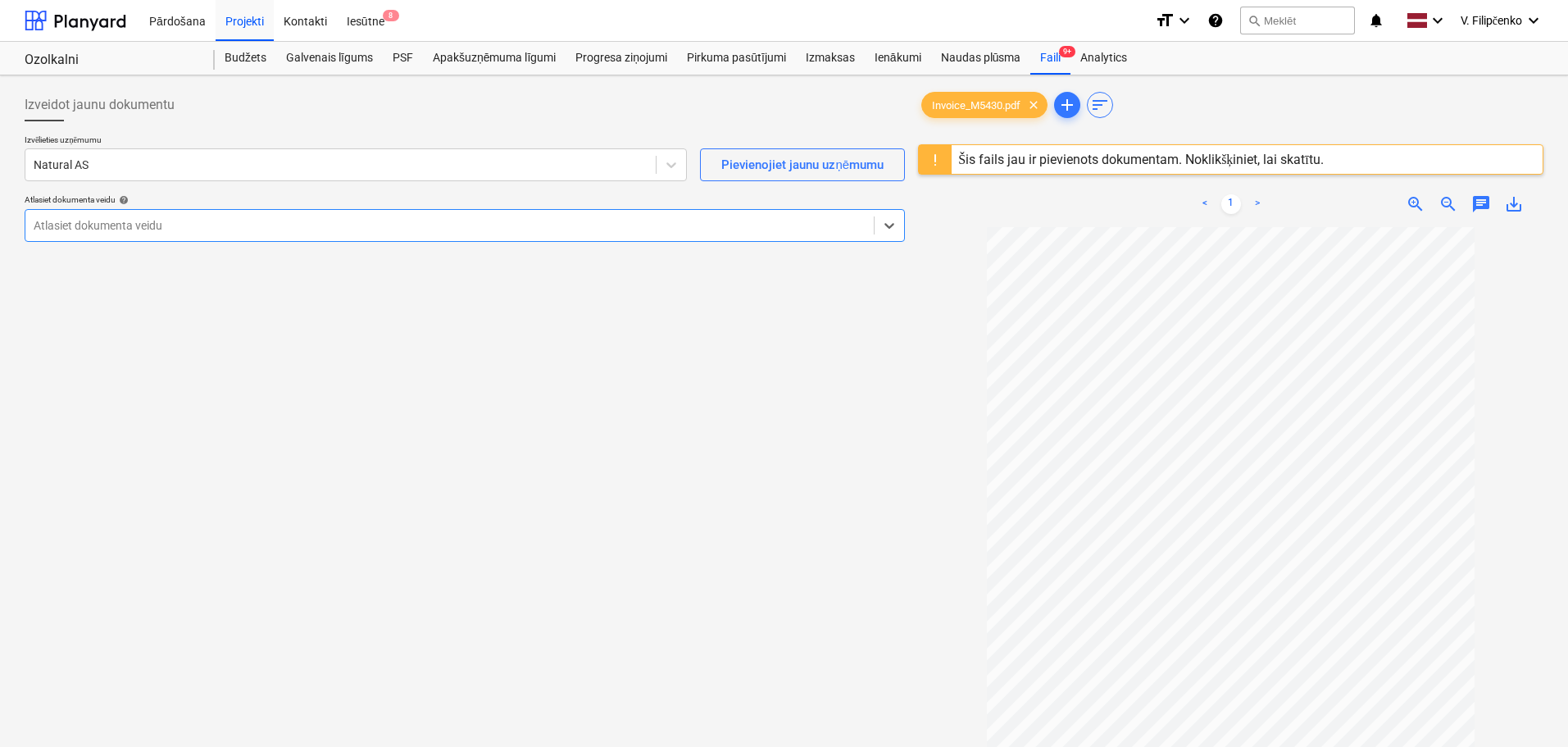 click on "Citas izmaksas (saņemšana, darbs utt.)" at bounding box center (784, 770) 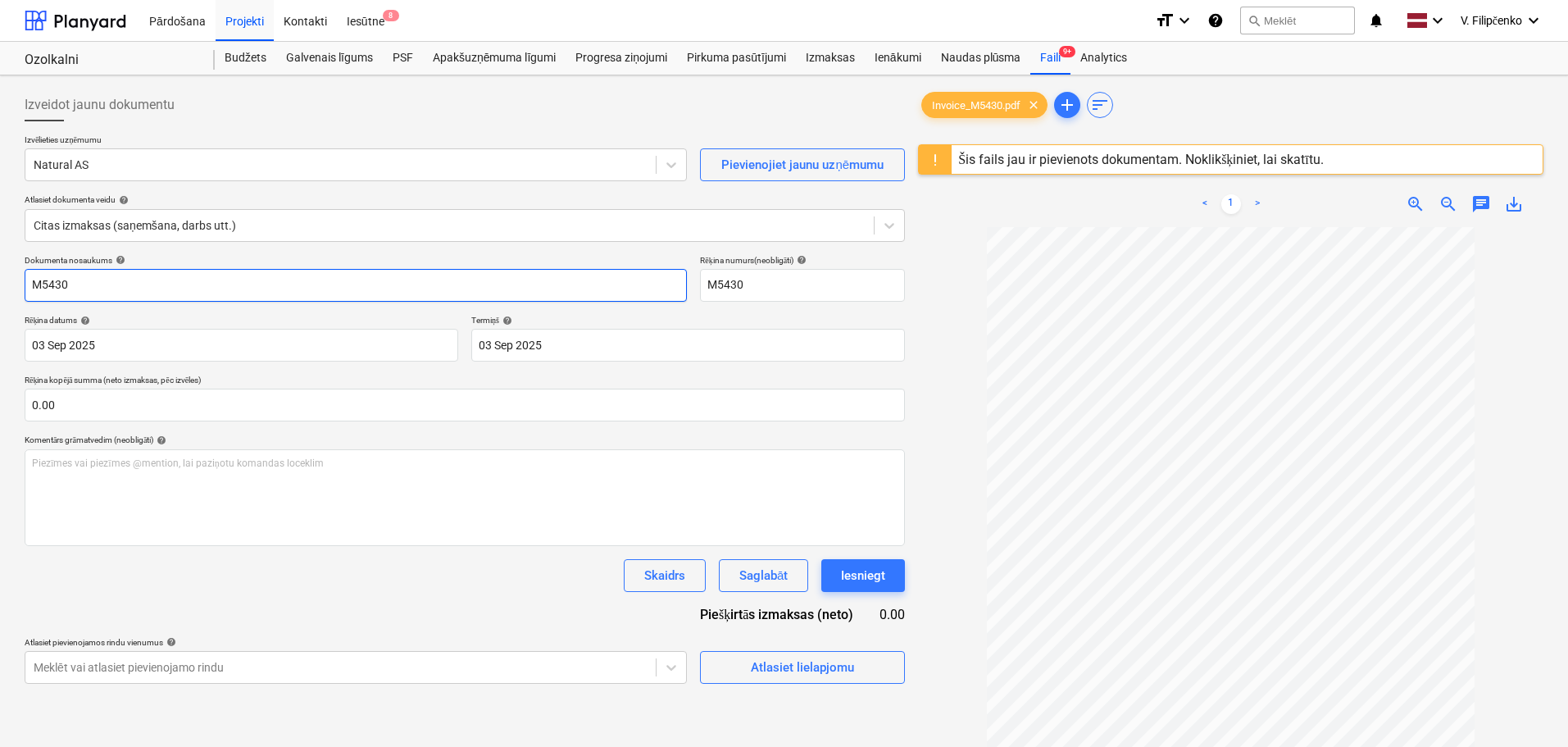 click on "M5430" at bounding box center (356, 285) 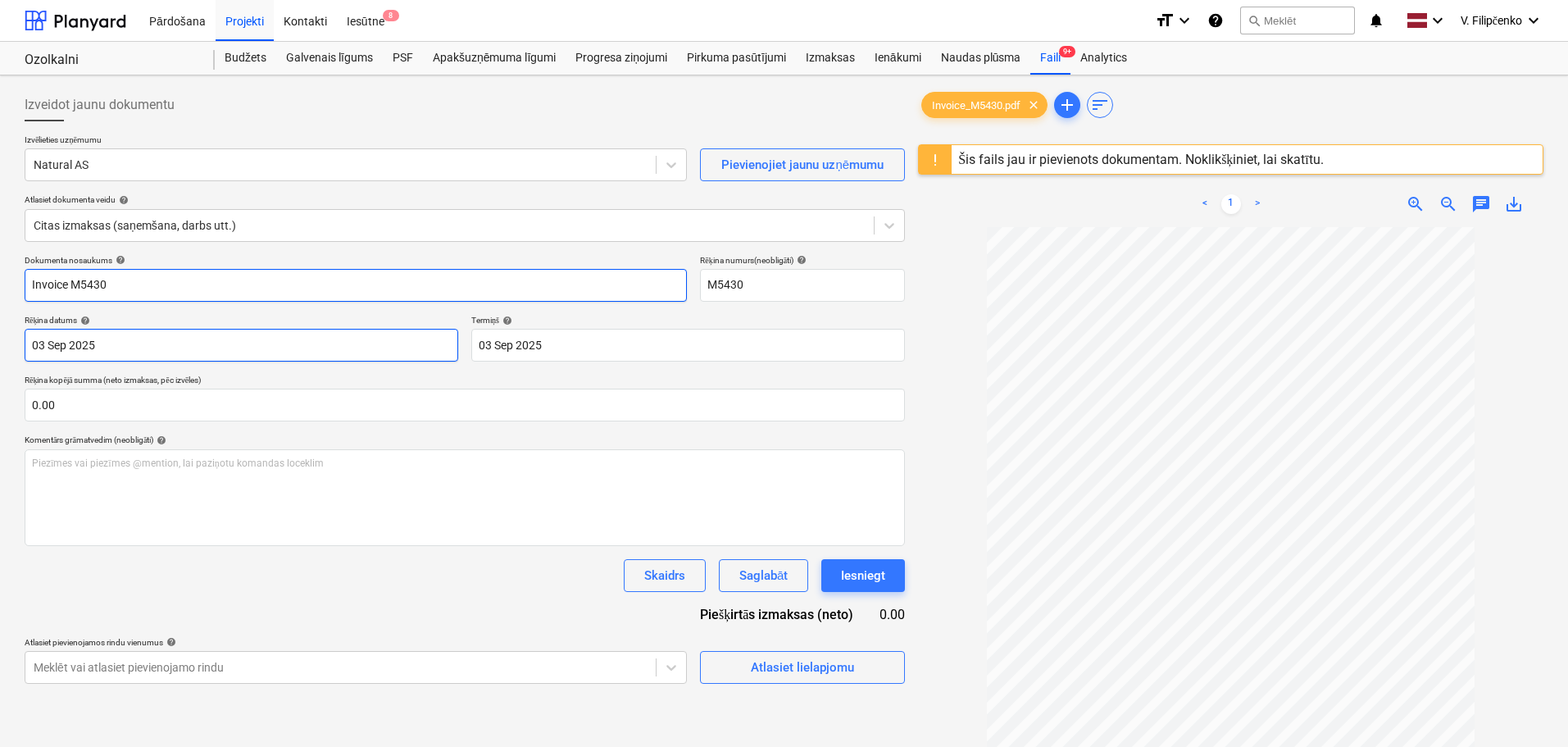 type on "Invoice M5430" 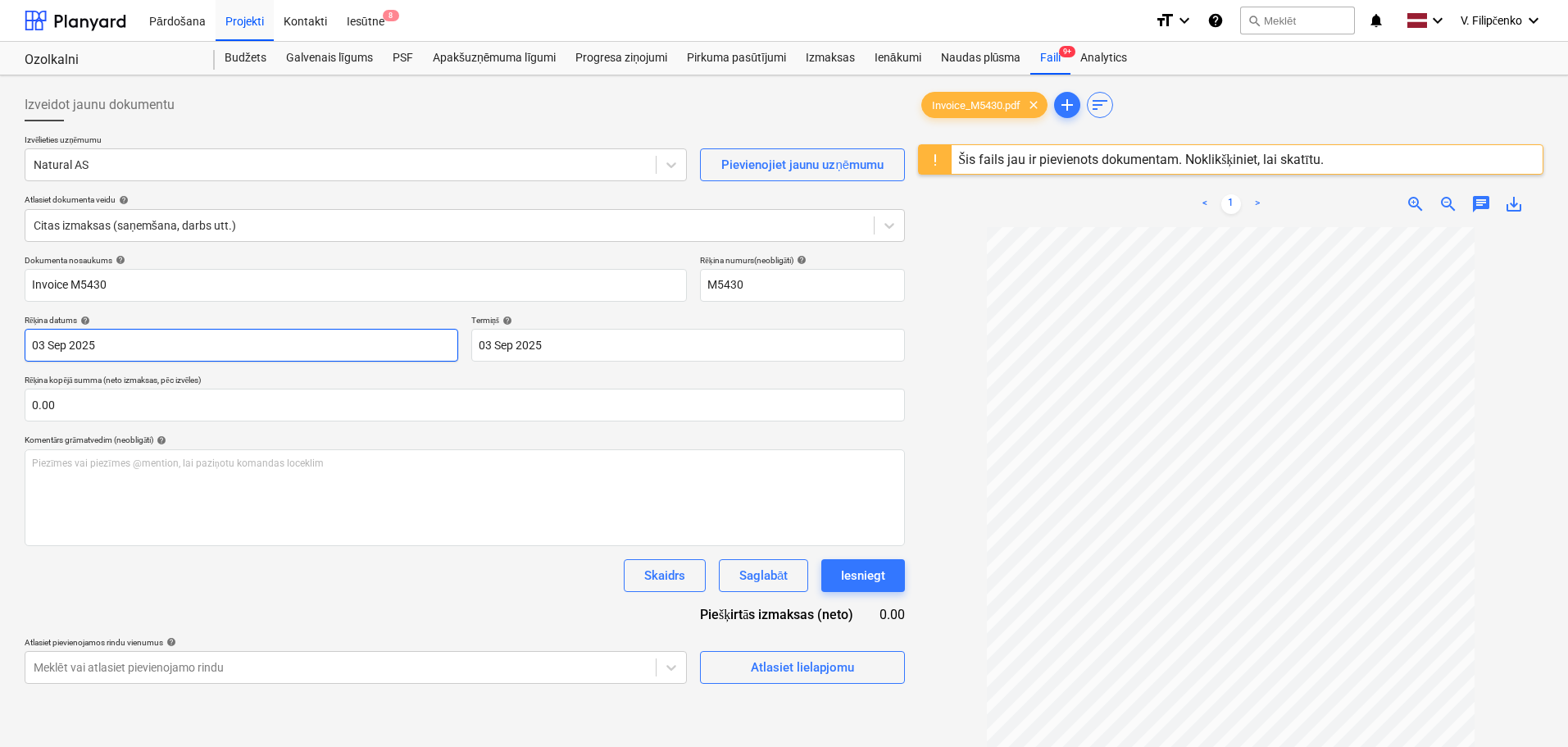 click on "Pārdošana Projekti Kontakti Iesūtne 8 format_size keyboard_arrow_down help search Meklēt notifications 0 keyboard_arrow_down V. Filipčenko keyboard_arrow_down Ozolkalni Ozolkalni Budžets Galvenais līgums PSF Apakšuzņēmuma līgumi Progresa ziņojumi Pirkuma pasūtījumi Izmaksas Ienākumi Naudas plūsma Faili 9+ Analytics Izveidot jaunu dokumentu Izvēlieties uzņēmumu Natural AS   Pievienojiet jaunu uzņēmumu Atlasiet dokumenta veidu help Citas izmaksas (saņemšana, darbs utt.) Dokumenta nosaukums help Invoice M5430 Rēķina numurs  (neobligāti) help M5430 Rēķina datums help 03 Sep 2025 03.09.2025 Press the down arrow key to interact with the calendar and
select a date. Press the question mark key to get the keyboard shortcuts for changing dates. Termiņš help 03 Sep 2025 03.09.2025 Press the down arrow key to interact with the calendar and
select a date. Press the question mark key to get the keyboard shortcuts for changing dates. 0.00 Komentārs grāmatvedim (neobligāti) help ﻿" at bounding box center (784, 373) 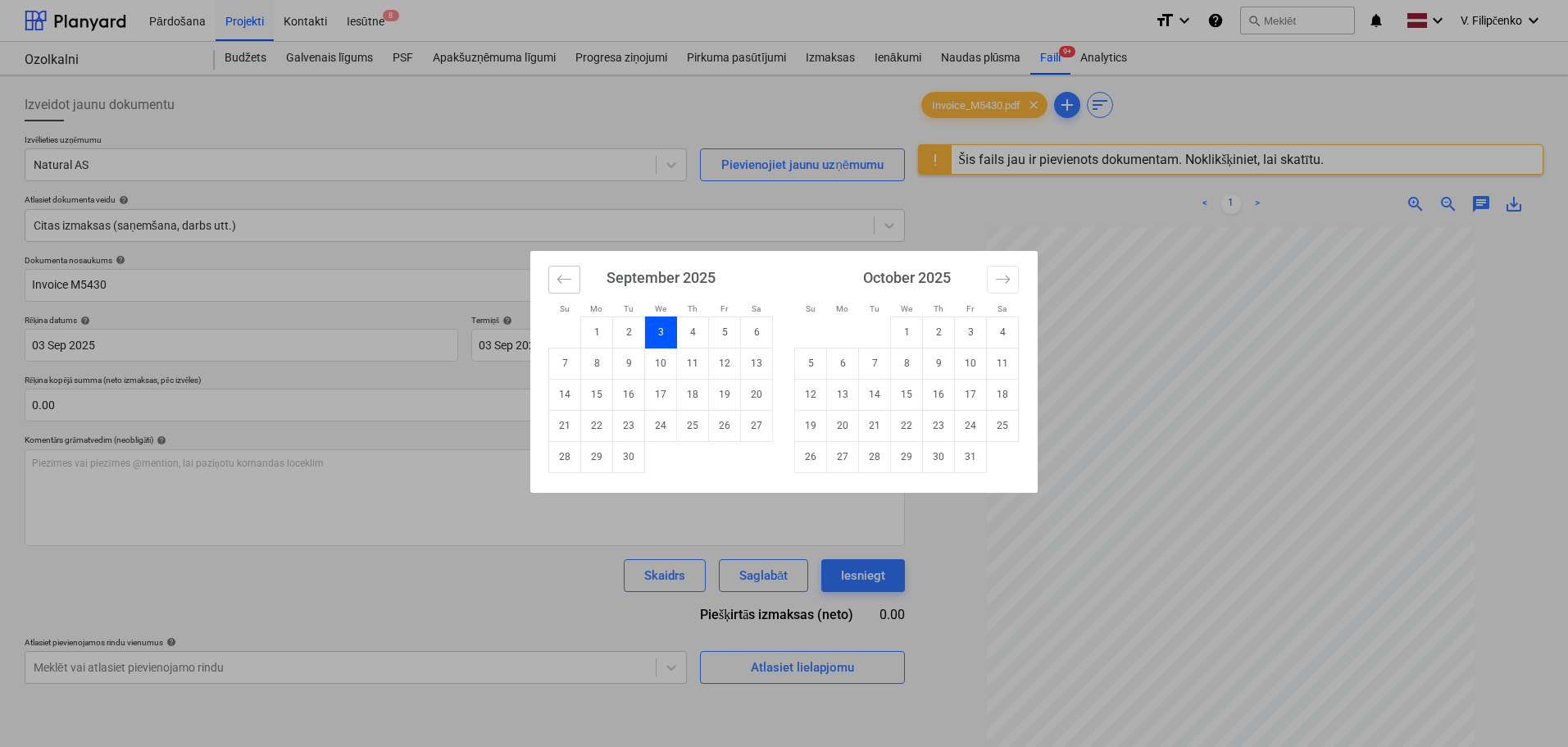 click 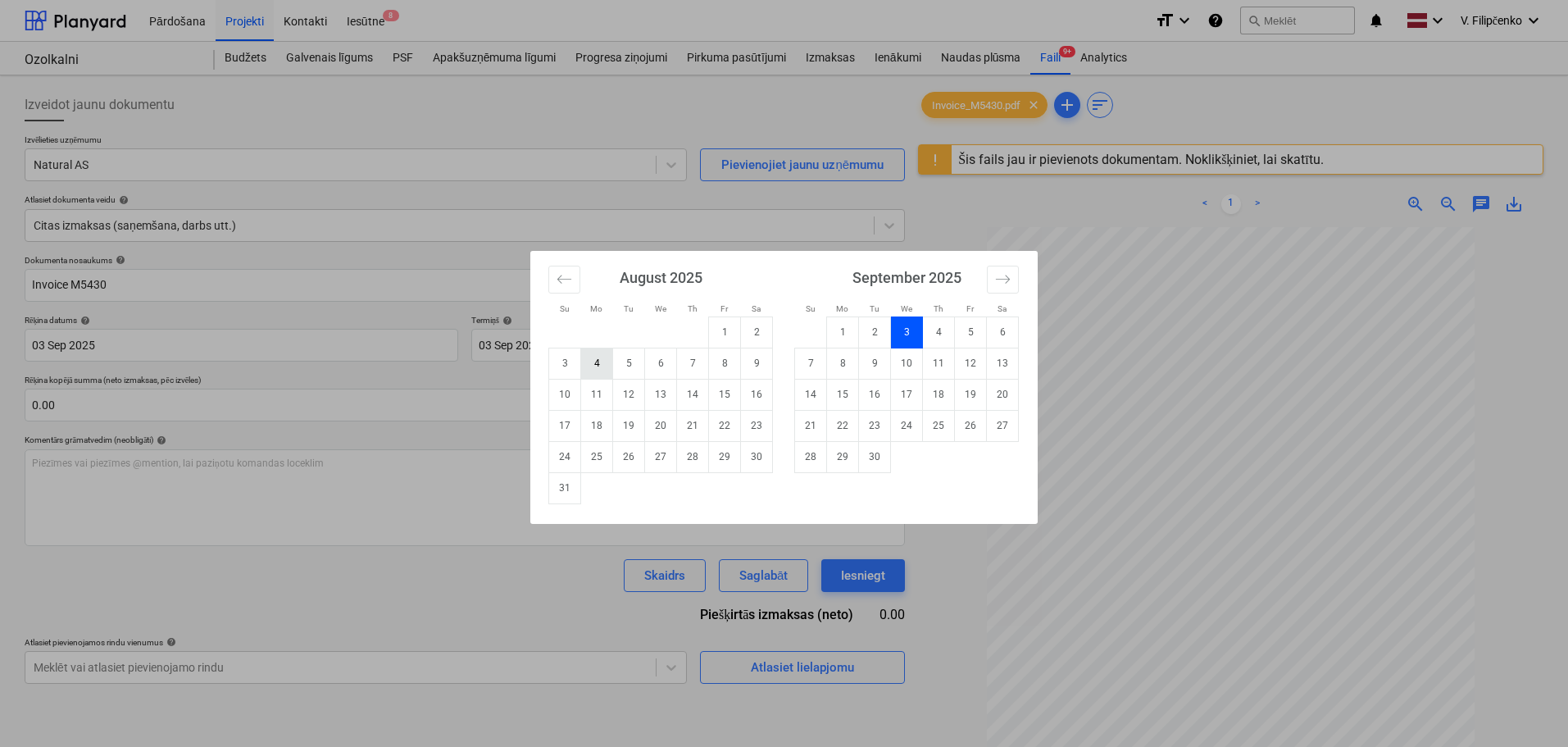 click on "4" at bounding box center (597, 363) 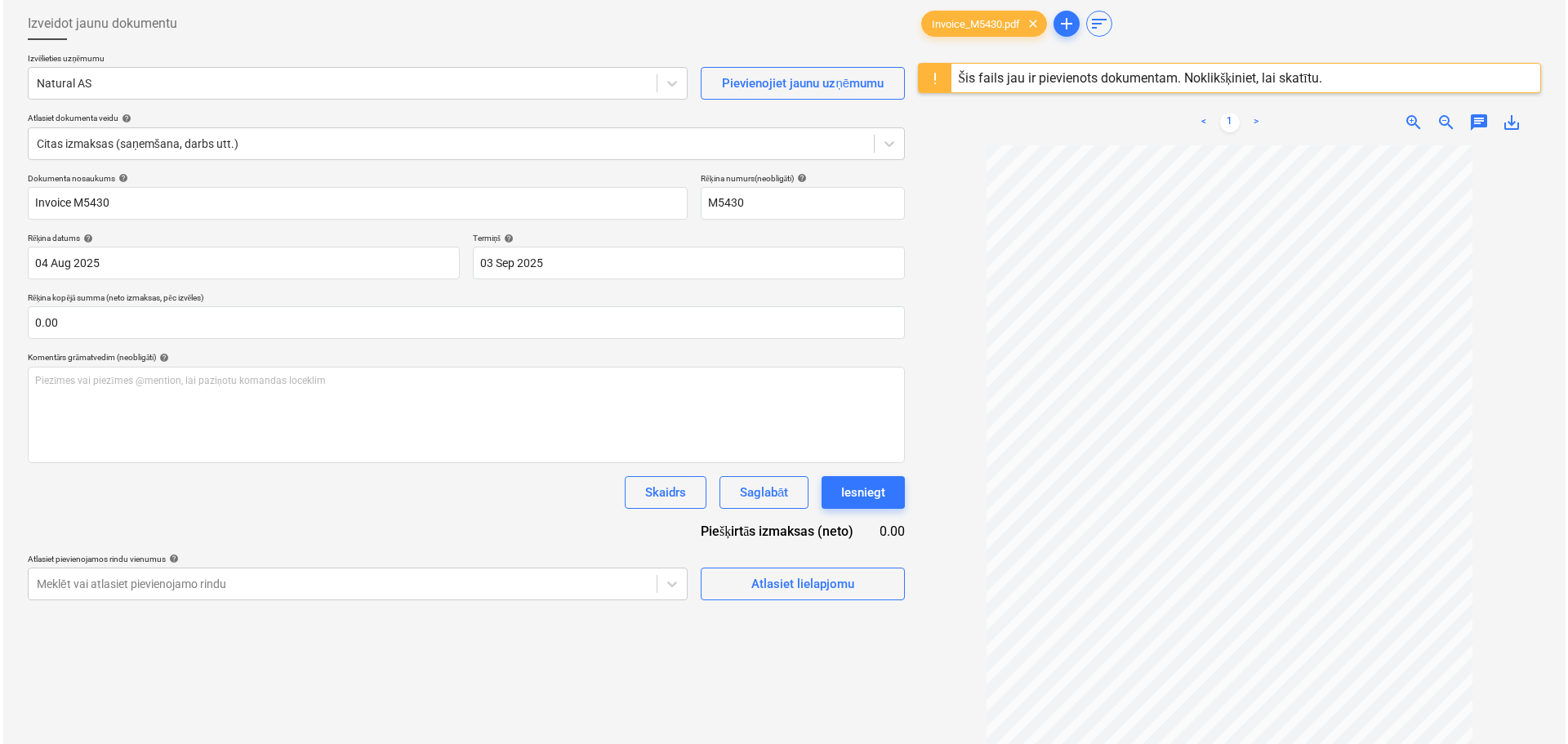 scroll, scrollTop: 82, scrollLeft: 0, axis: vertical 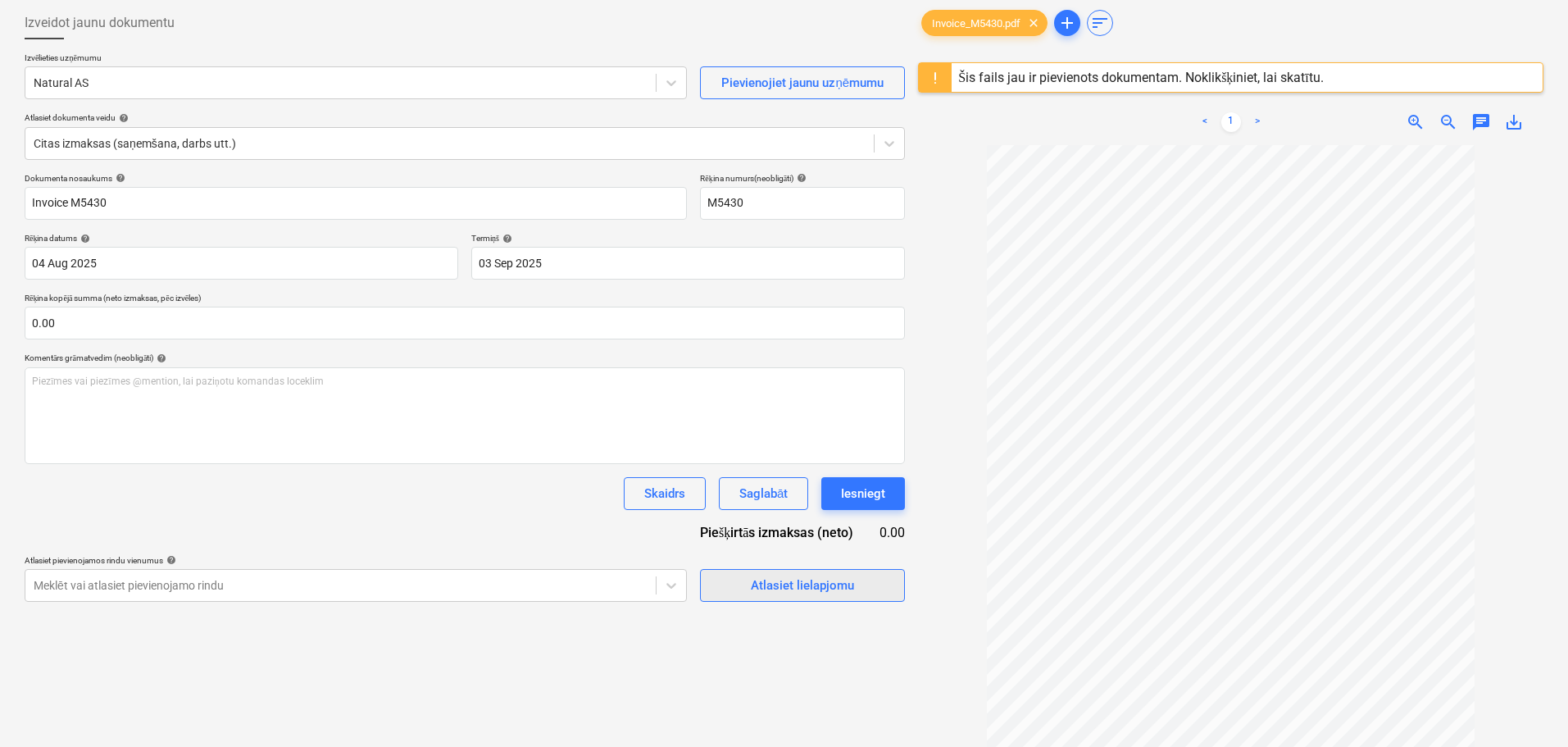 click on "Atlasiet lielapjomu" at bounding box center (802, 585) 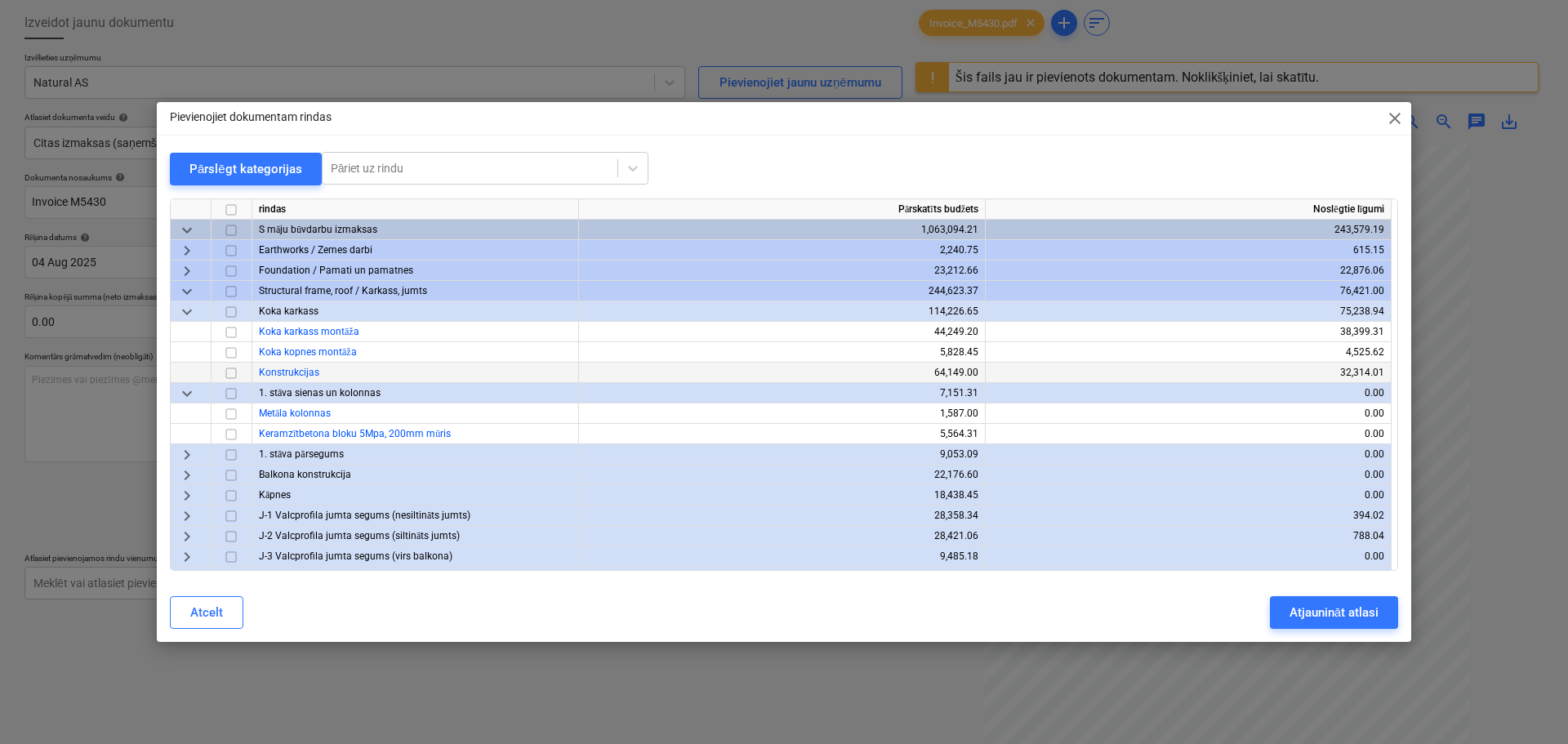 click at bounding box center (231, 372) 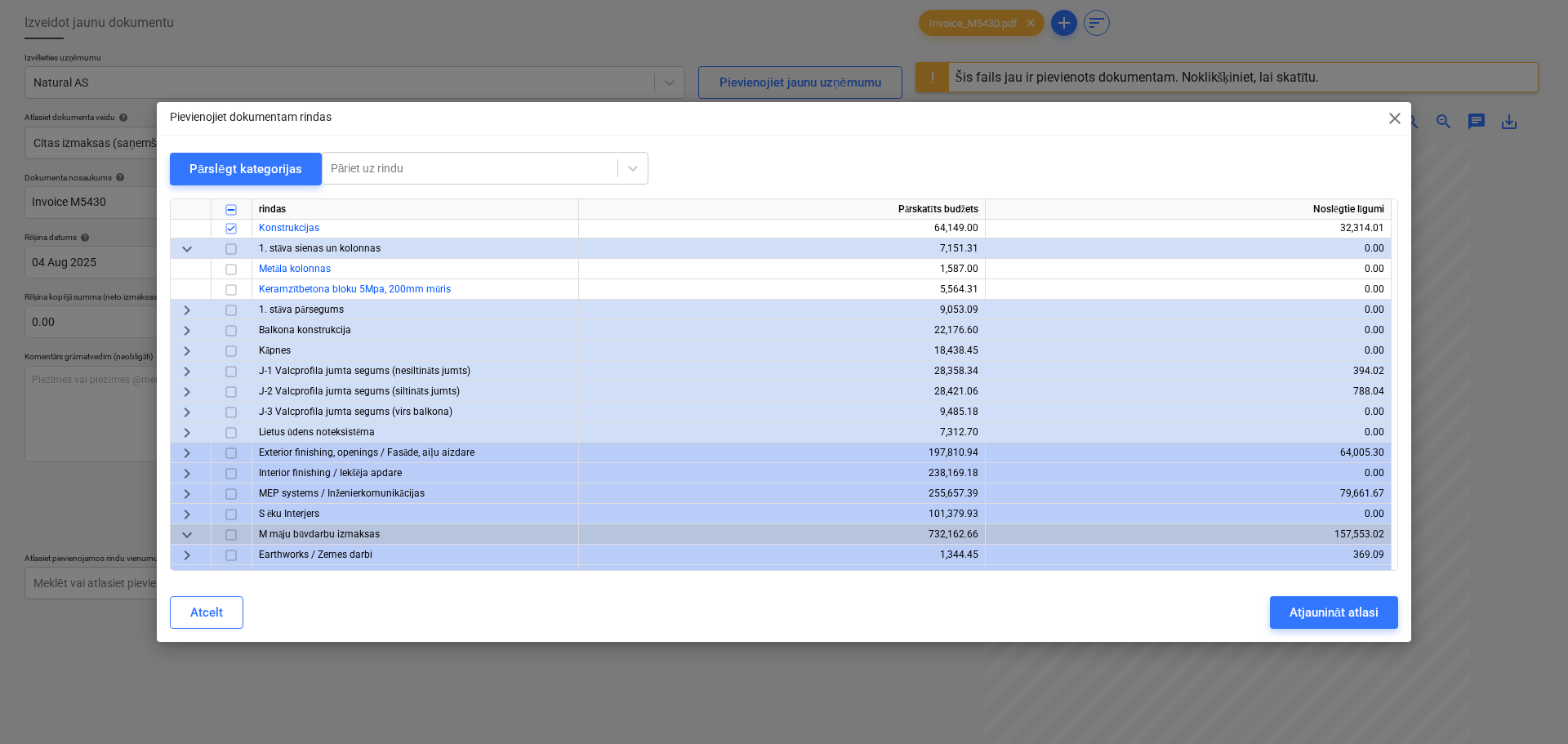 scroll, scrollTop: 0, scrollLeft: 0, axis: both 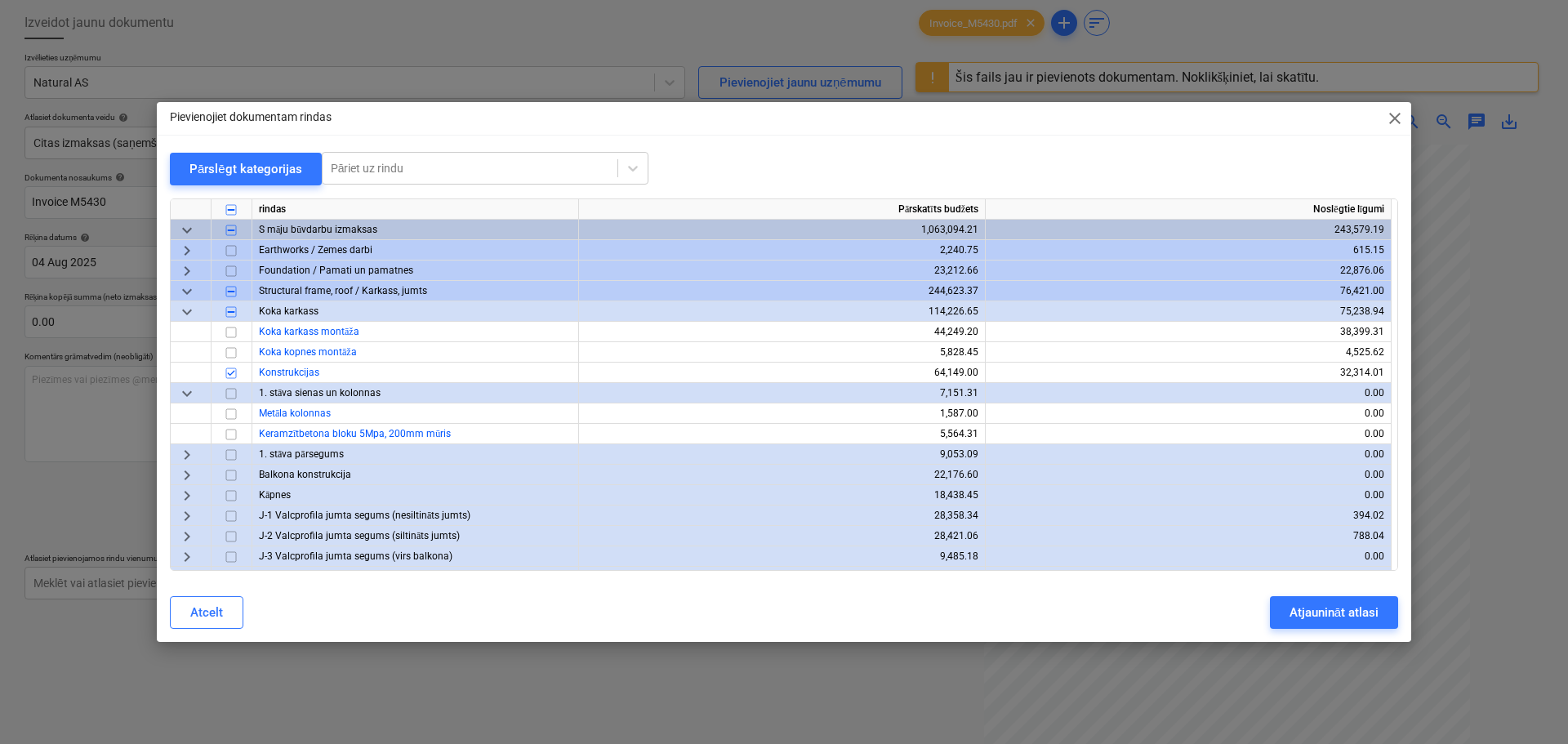 click on "keyboard_arrow_down" at bounding box center (187, 393) 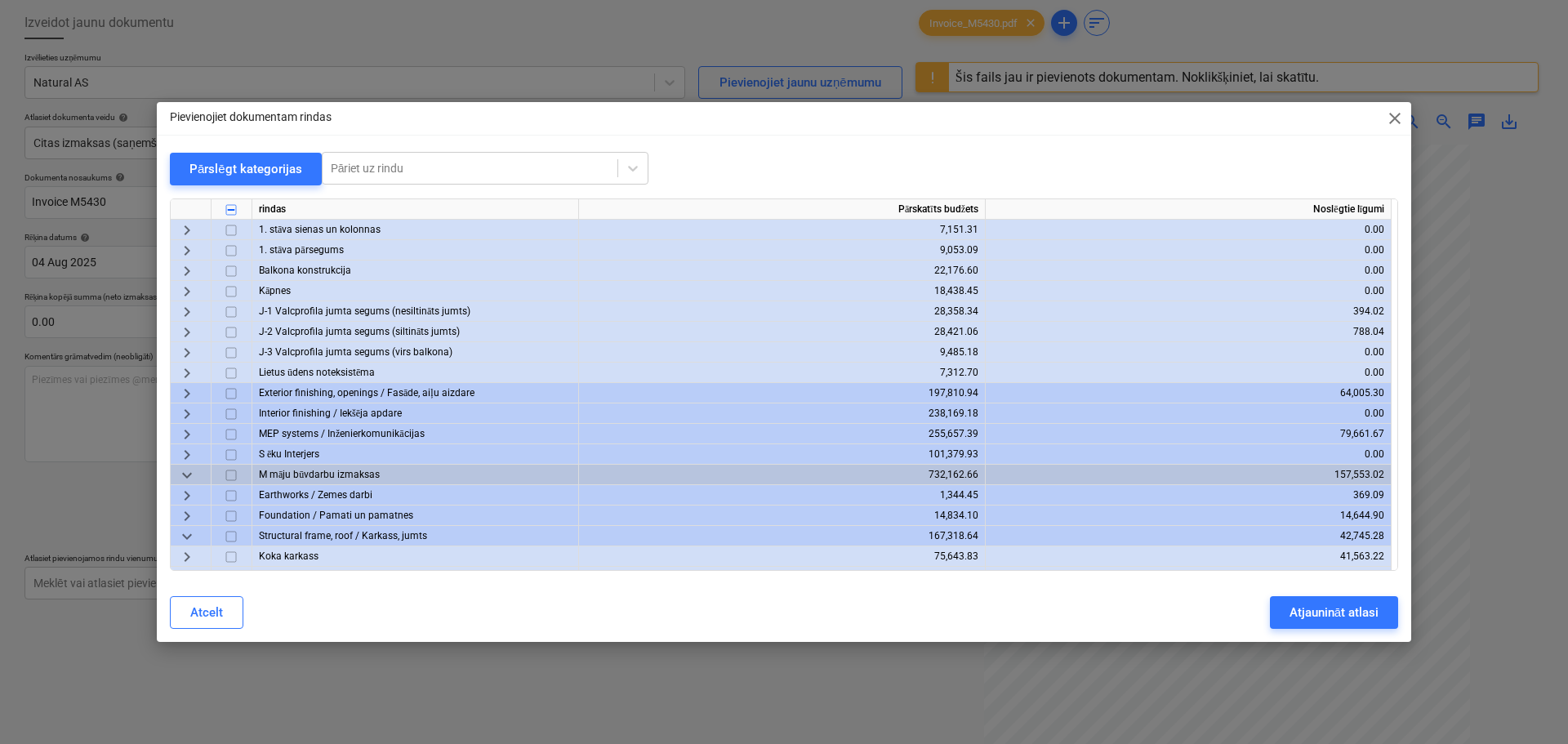 scroll, scrollTop: 245, scrollLeft: 0, axis: vertical 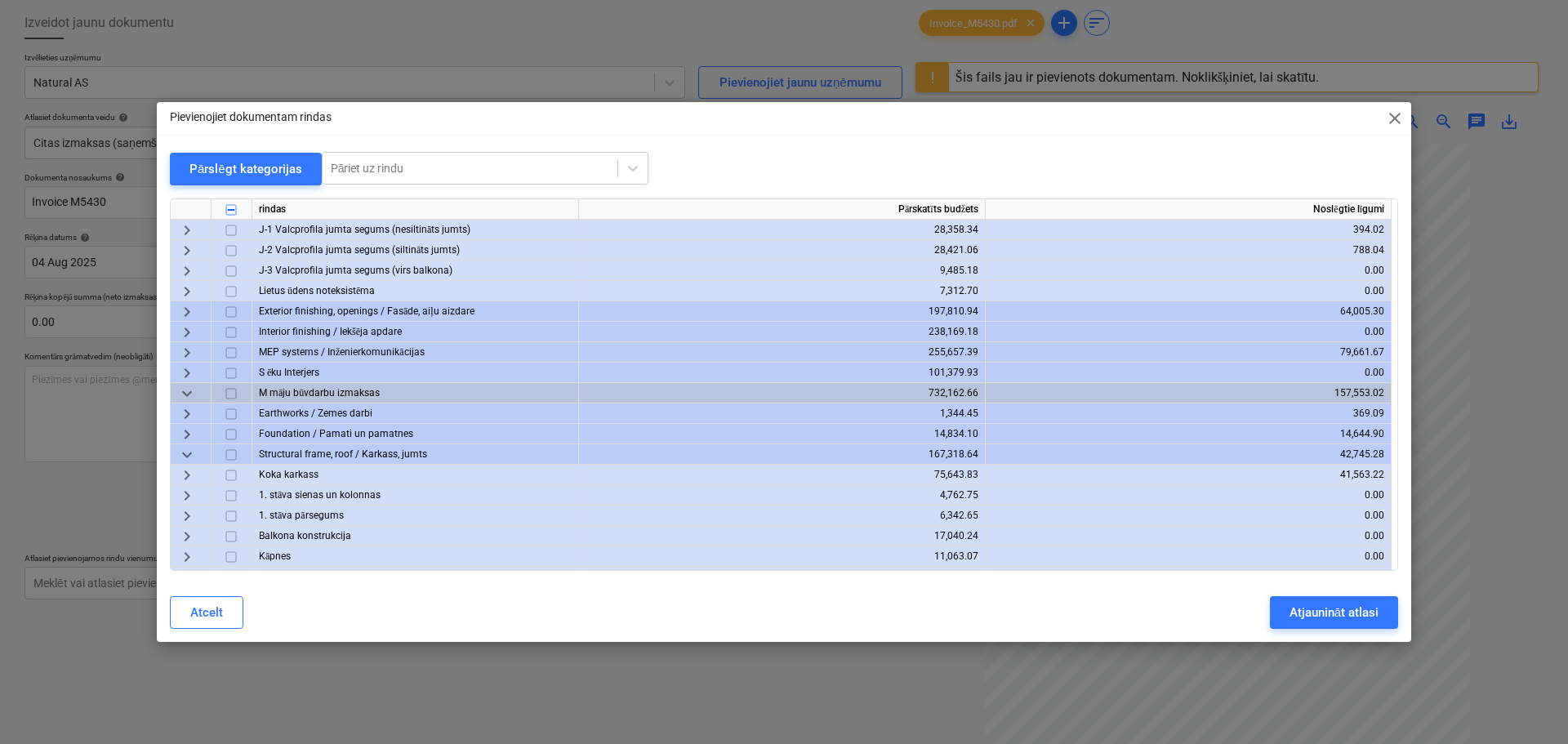 click on "keyboard_arrow_down" at bounding box center [187, 393] 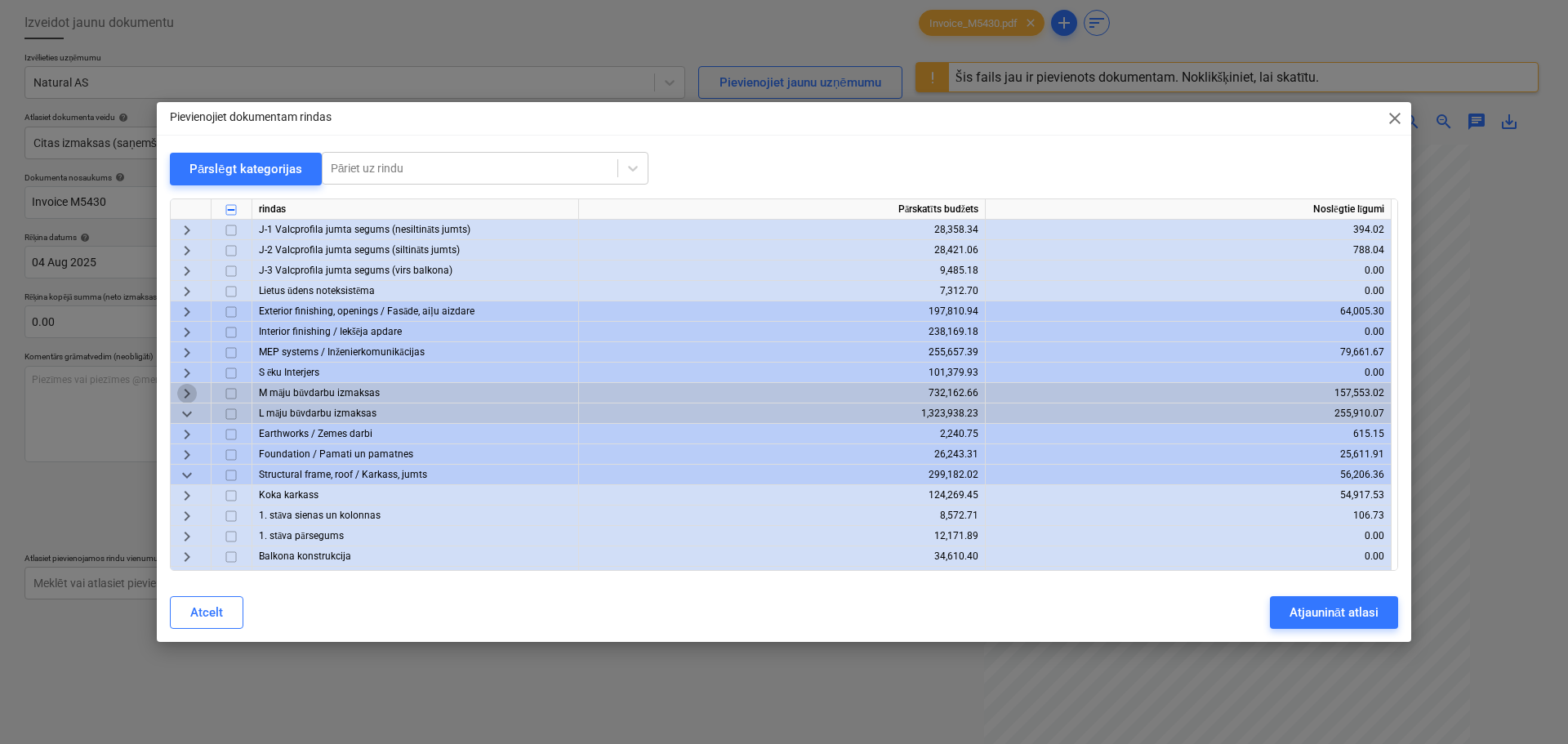 click on "keyboard_arrow_right" at bounding box center [187, 393] 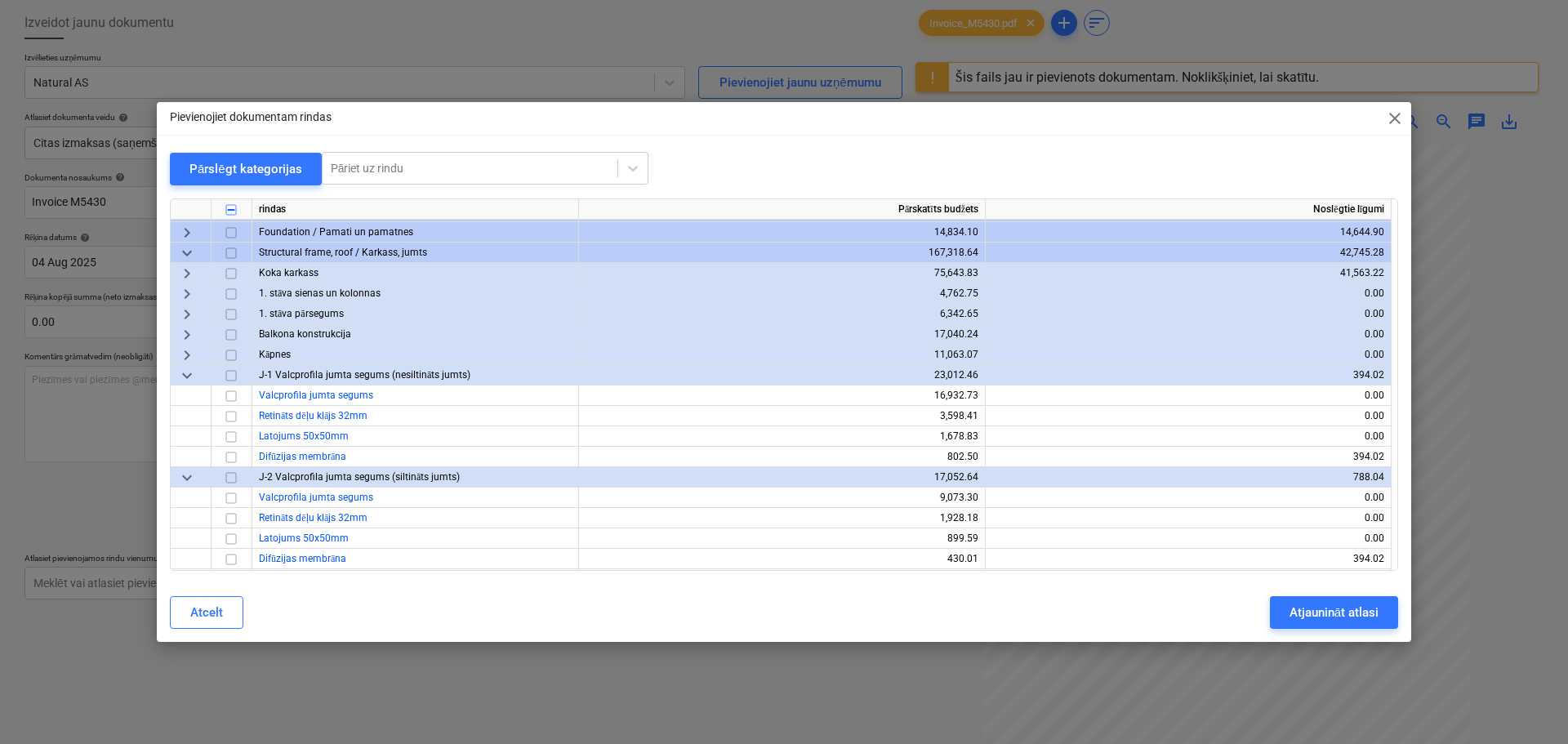 scroll, scrollTop: 408, scrollLeft: 0, axis: vertical 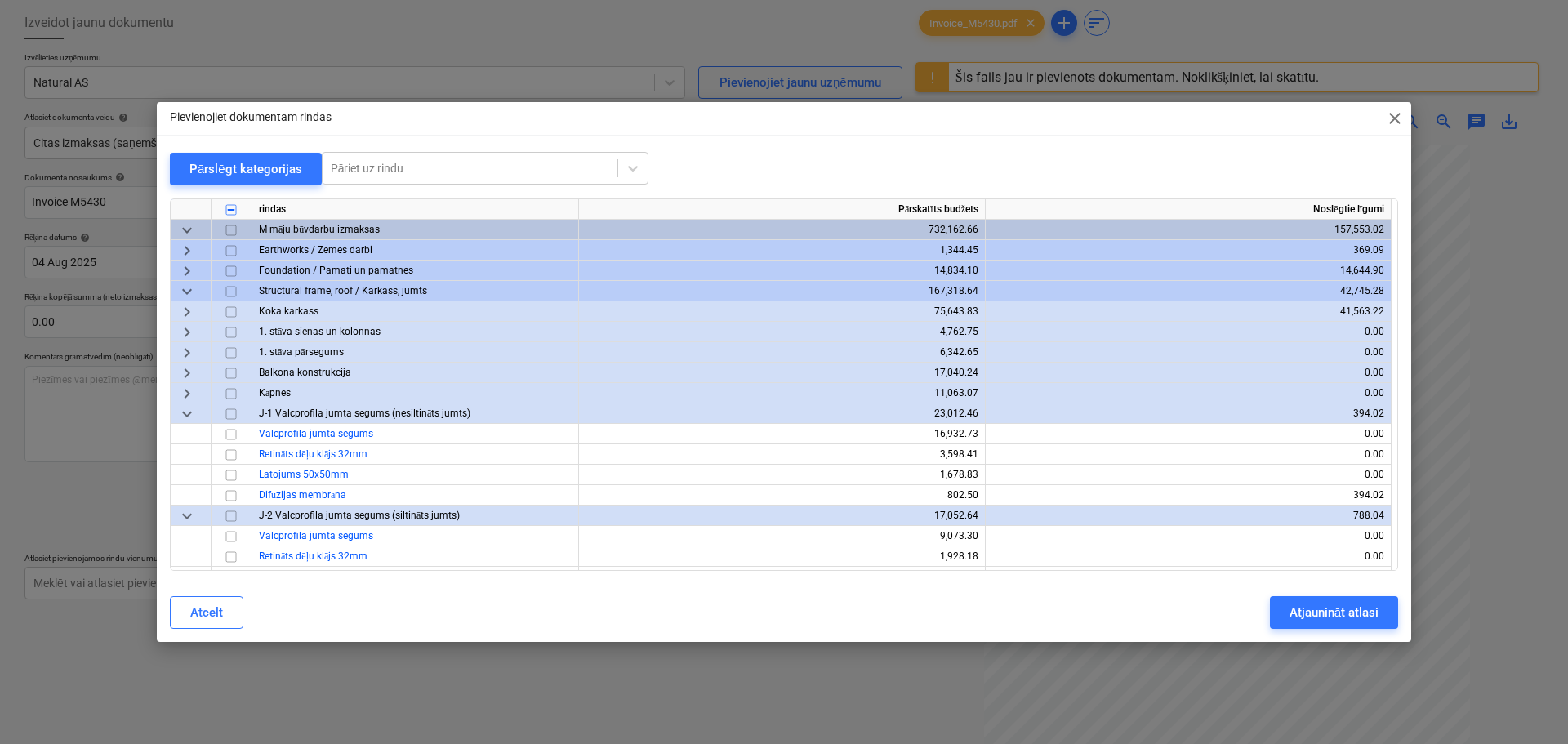 click on "keyboard_arrow_right" at bounding box center (187, 311) 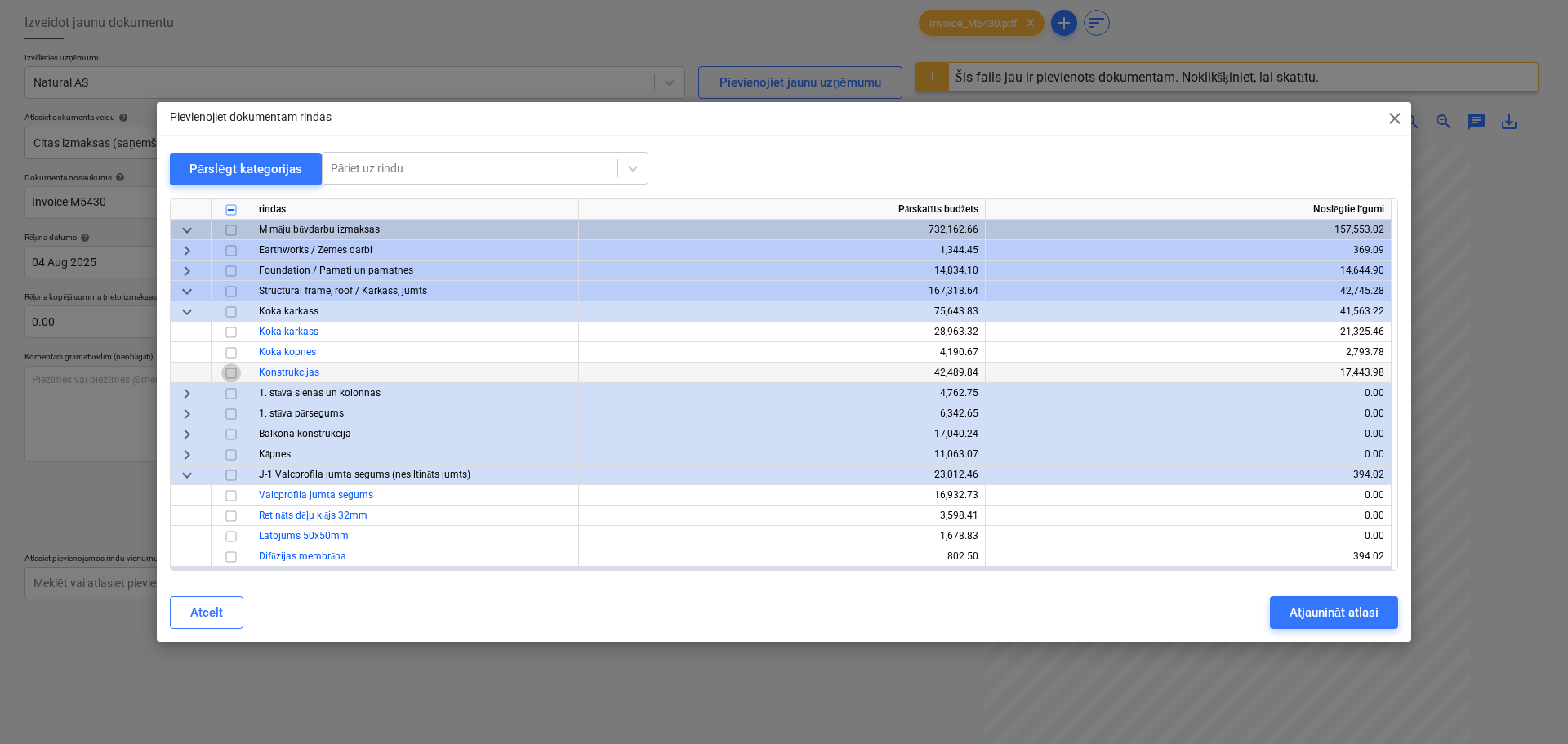 click at bounding box center [231, 372] 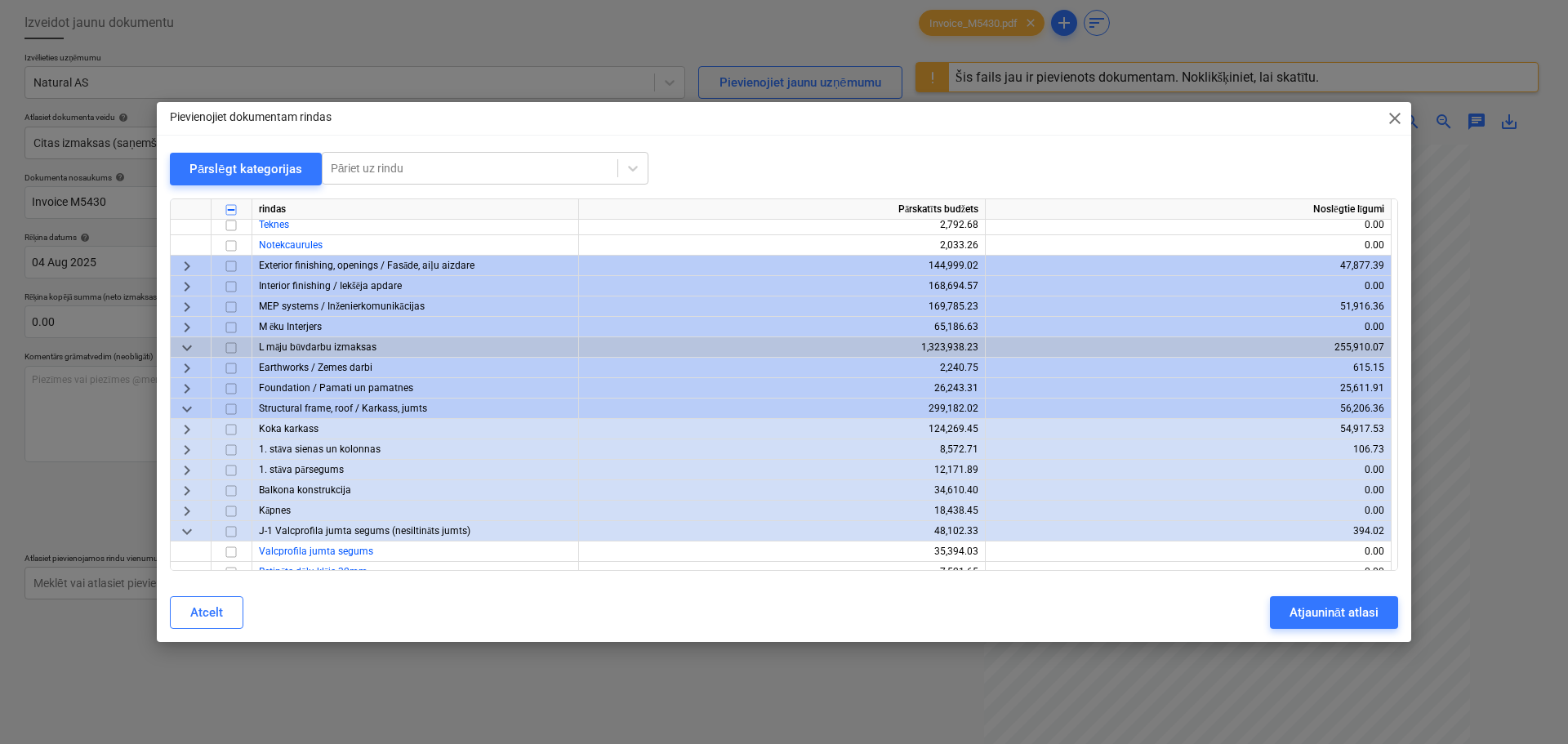 scroll, scrollTop: 1099, scrollLeft: 0, axis: vertical 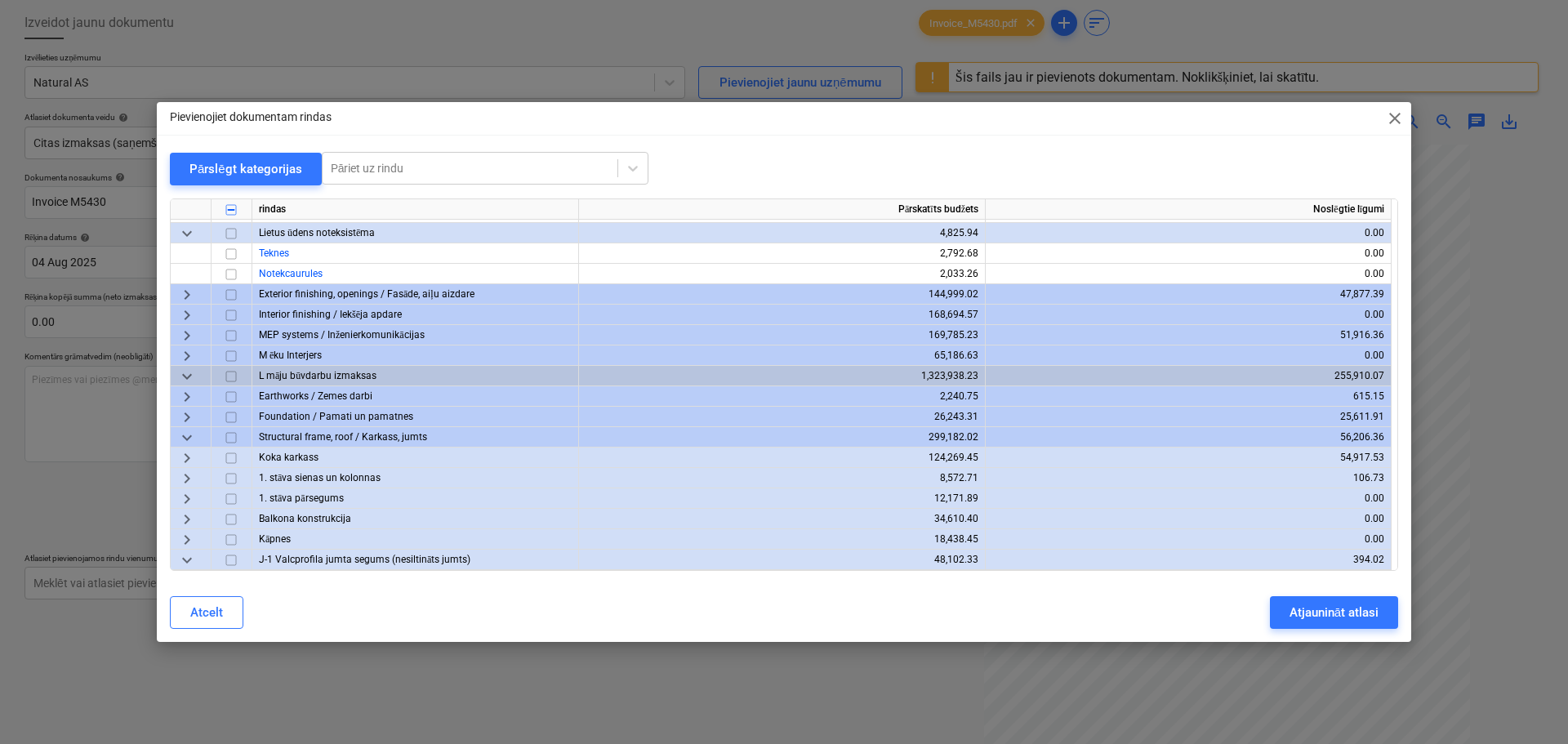 click on "keyboard_arrow_down" at bounding box center [187, 376] 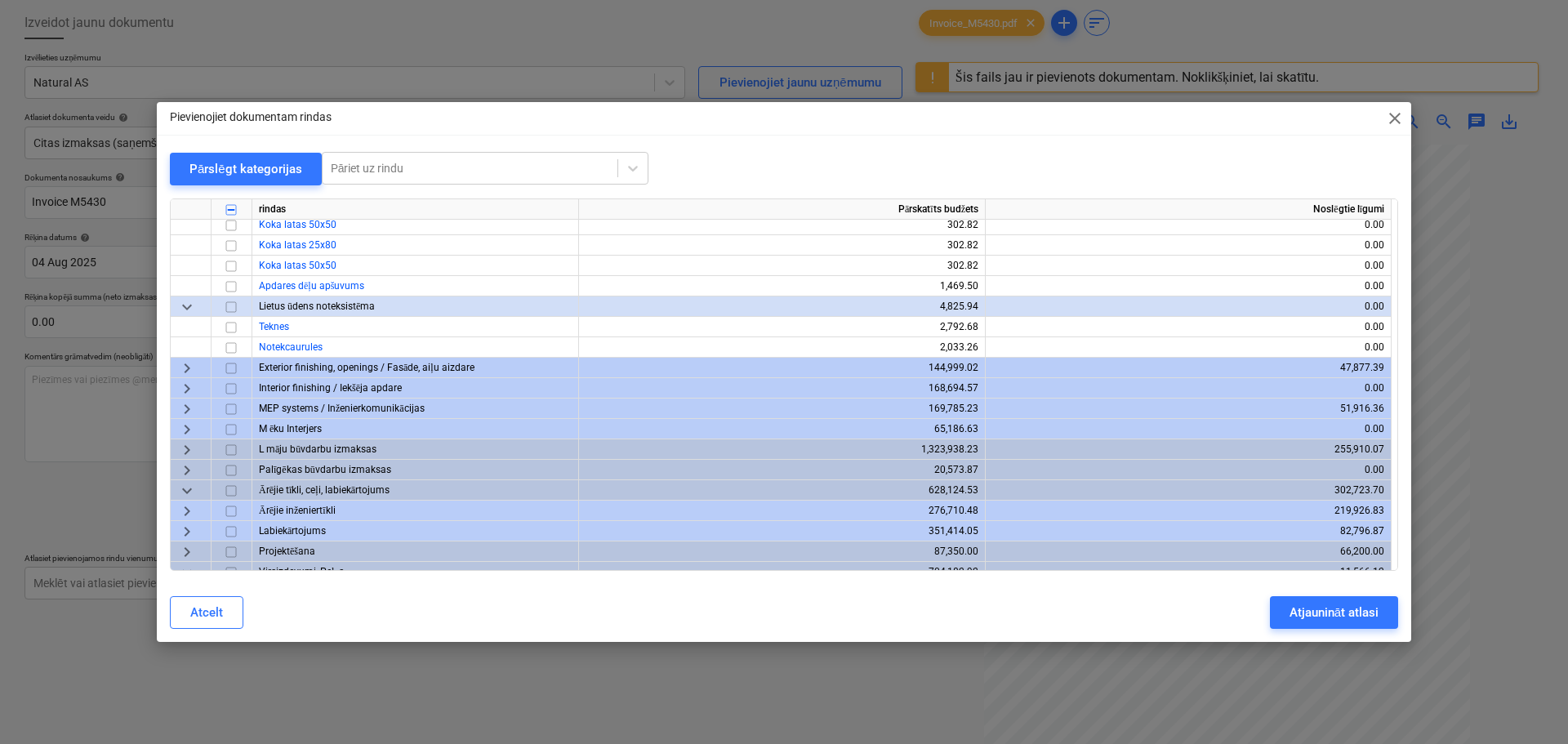 scroll, scrollTop: 997, scrollLeft: 0, axis: vertical 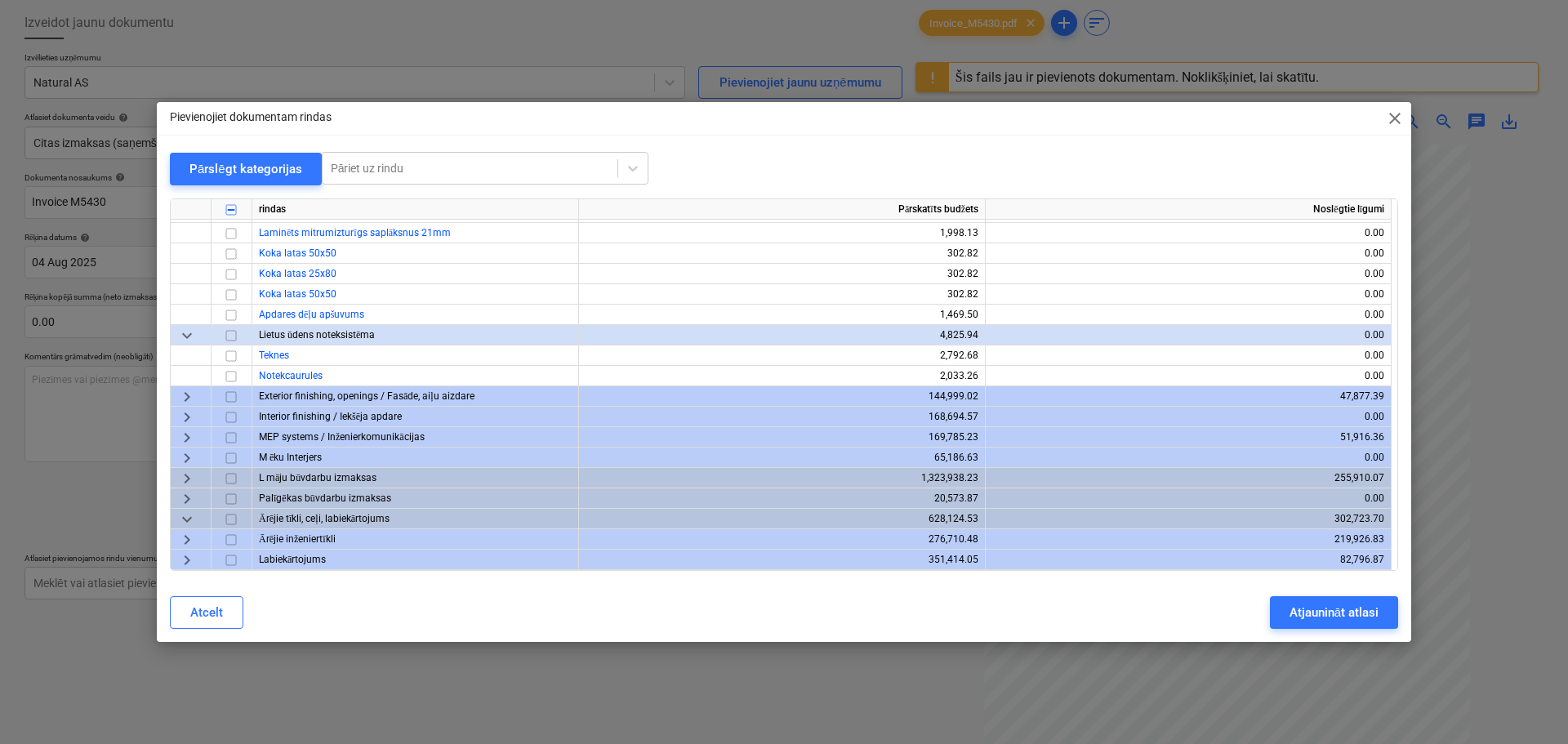 click on "keyboard_arrow_right" at bounding box center [187, 478] 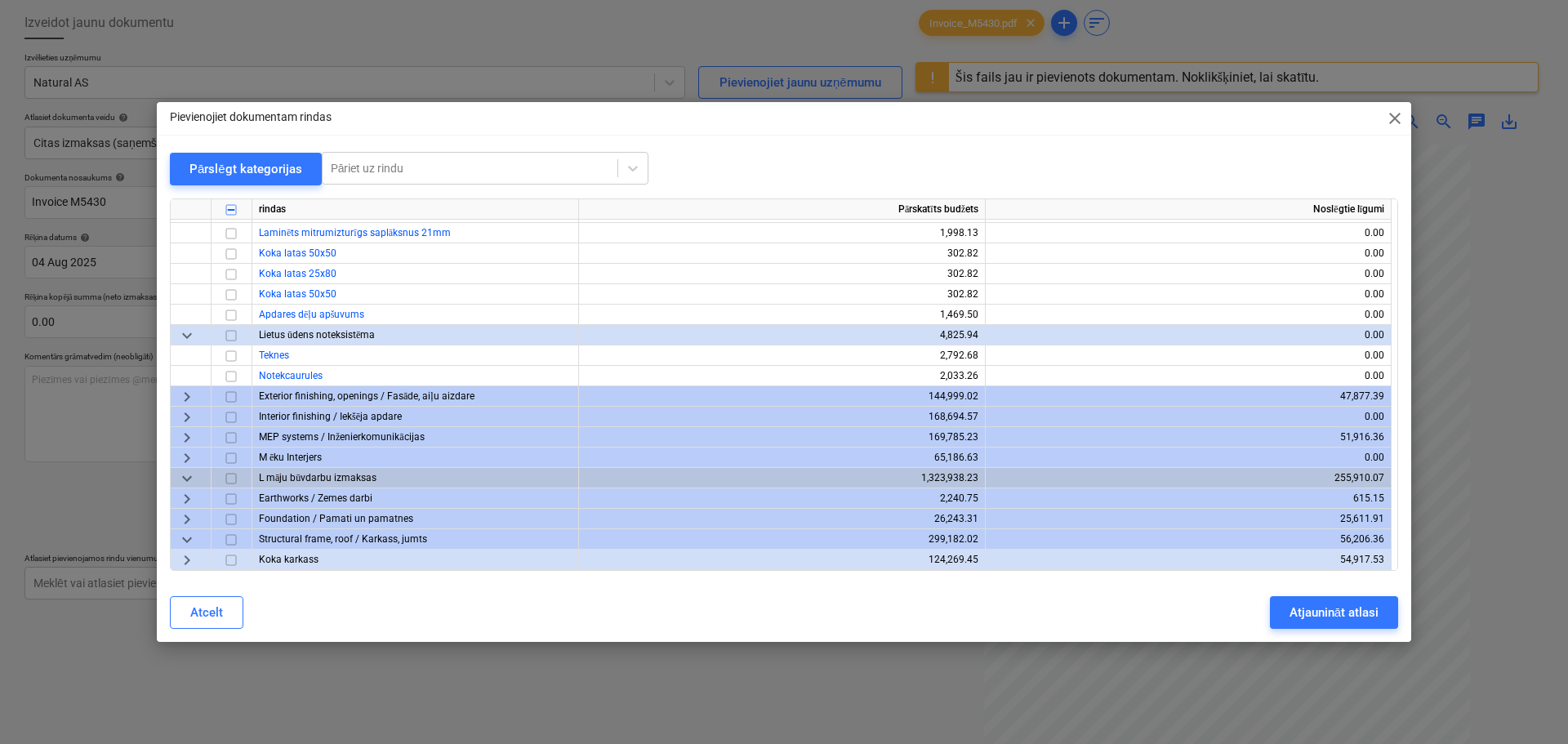 scroll, scrollTop: 1079, scrollLeft: 0, axis: vertical 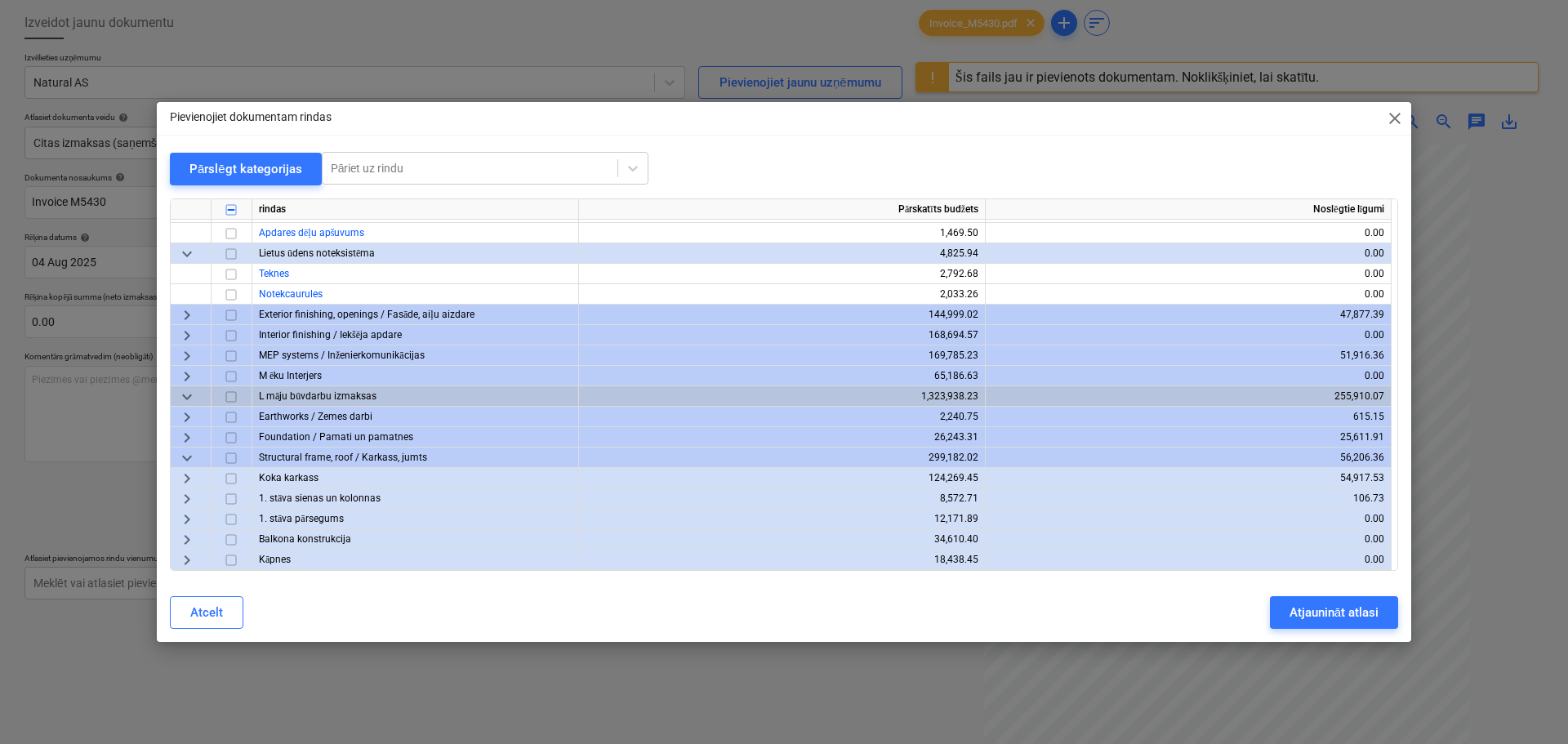 click on "keyboard_arrow_right" at bounding box center [187, 478] 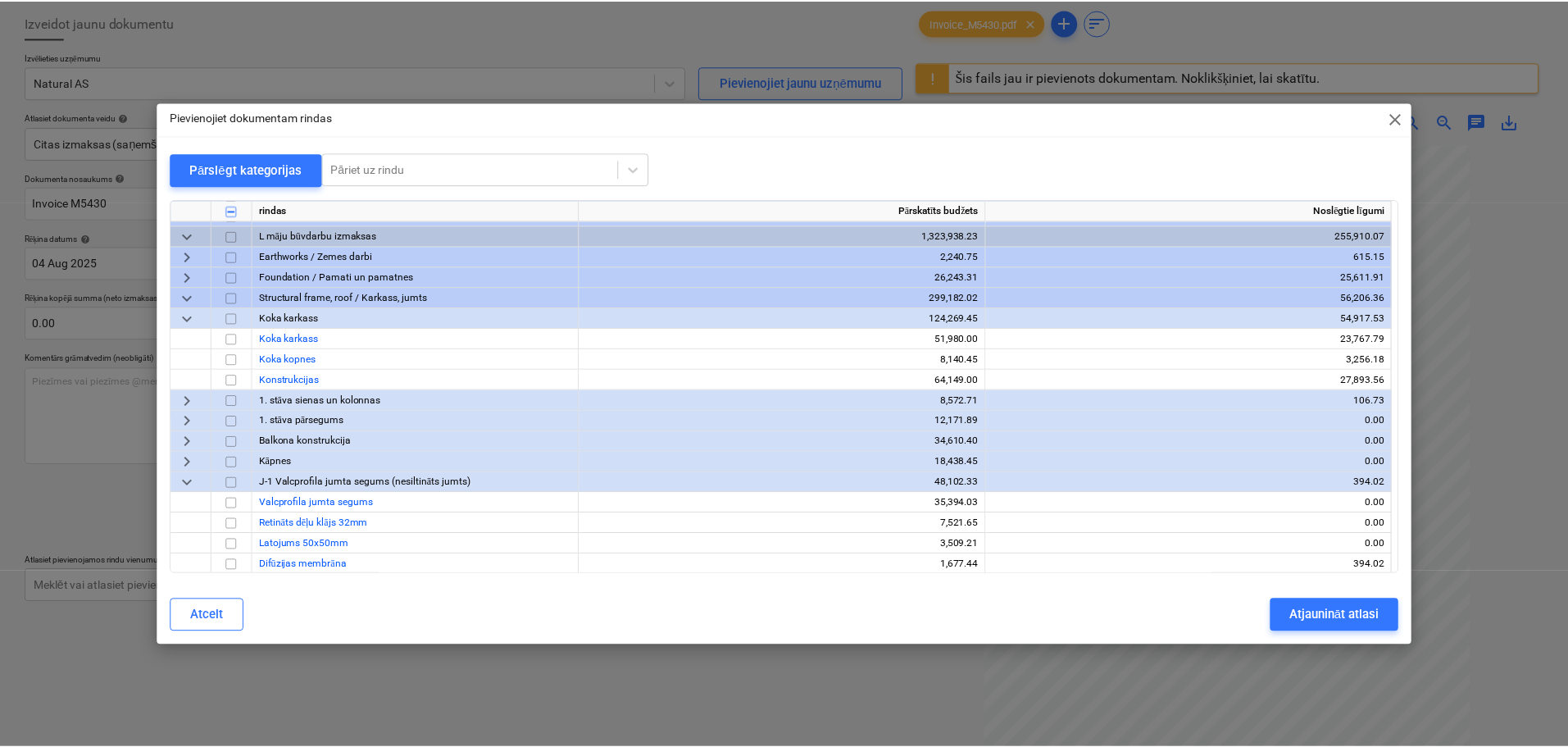 scroll, scrollTop: 1247, scrollLeft: 0, axis: vertical 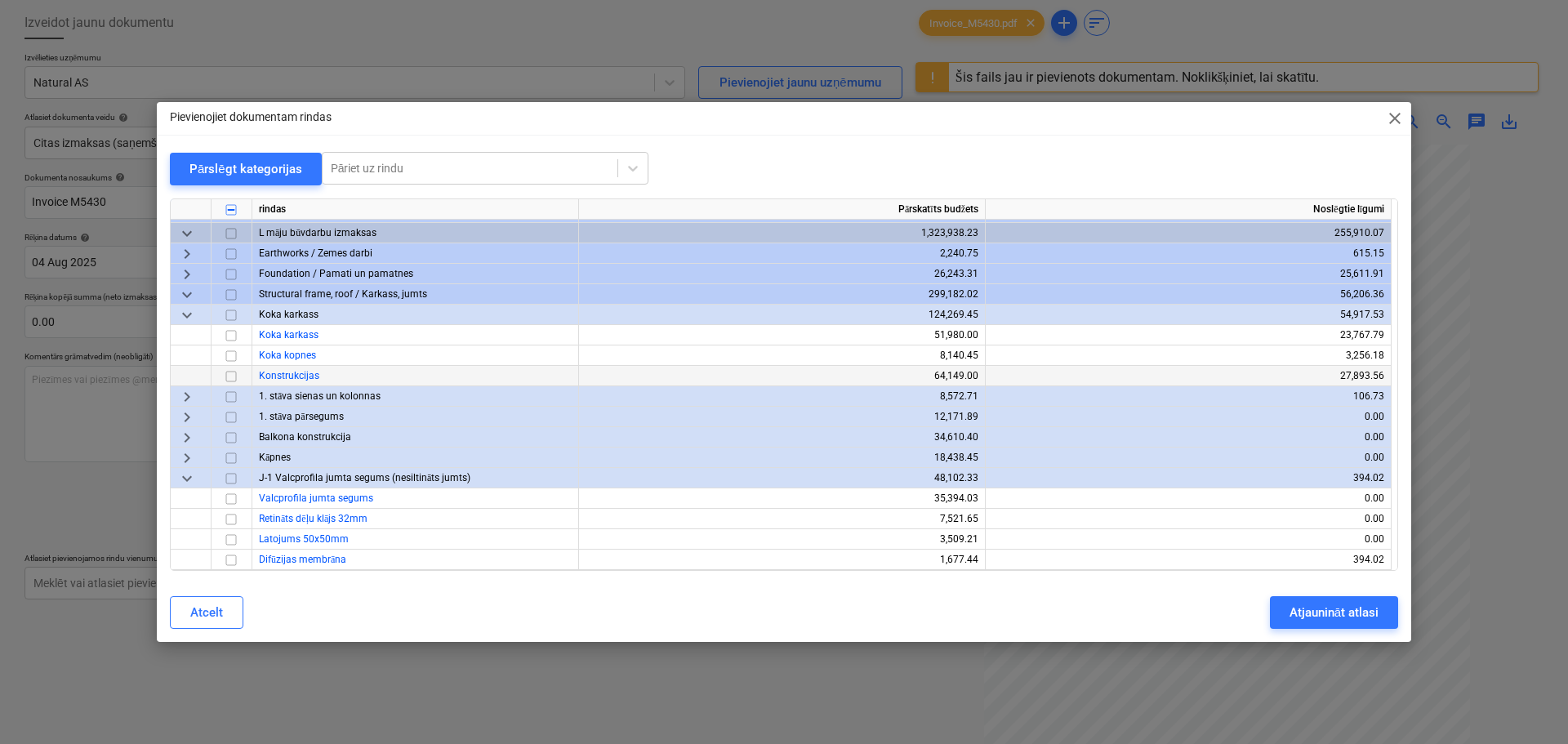 click at bounding box center [231, 376] 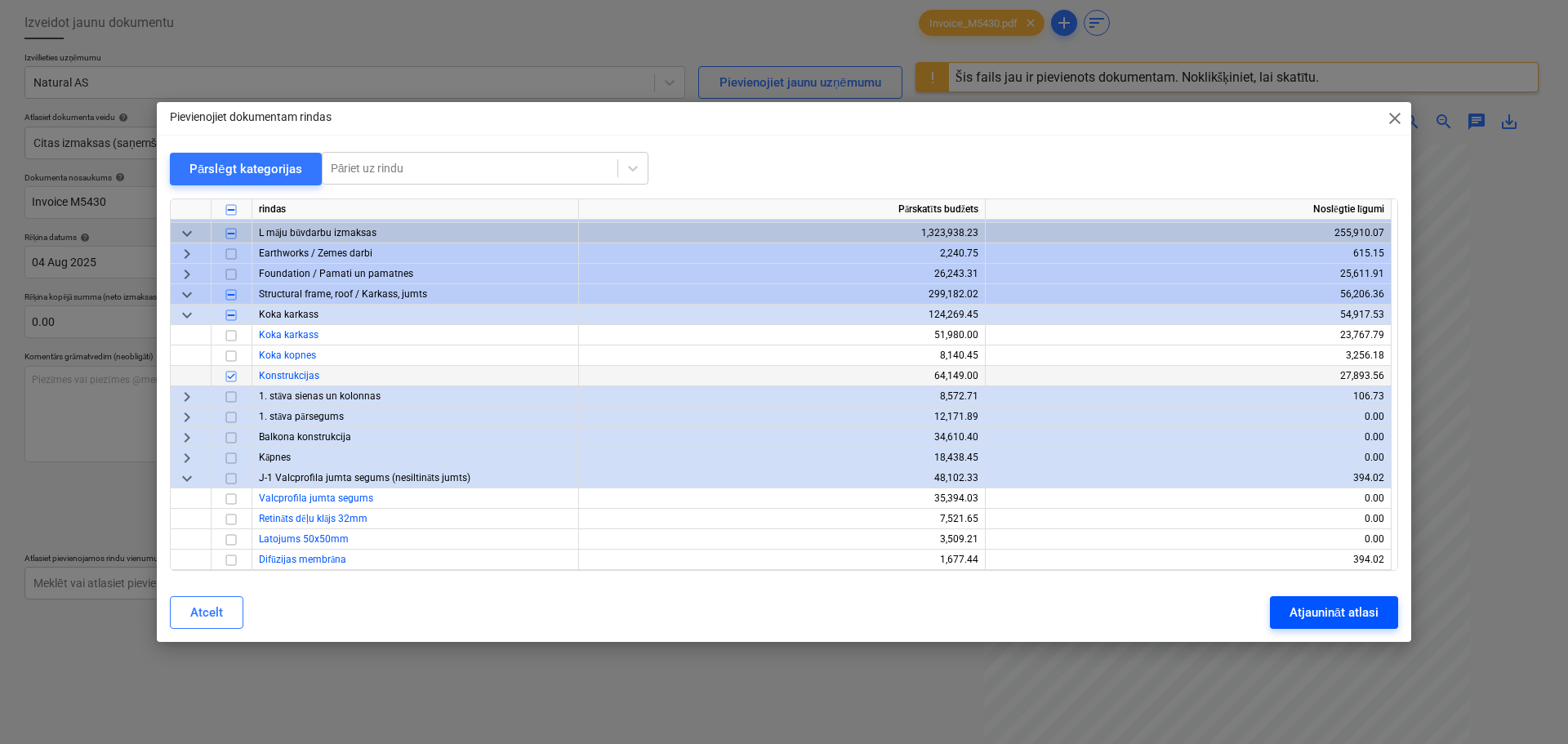 click on "Atjaunināt atlasi" at bounding box center [1334, 613] 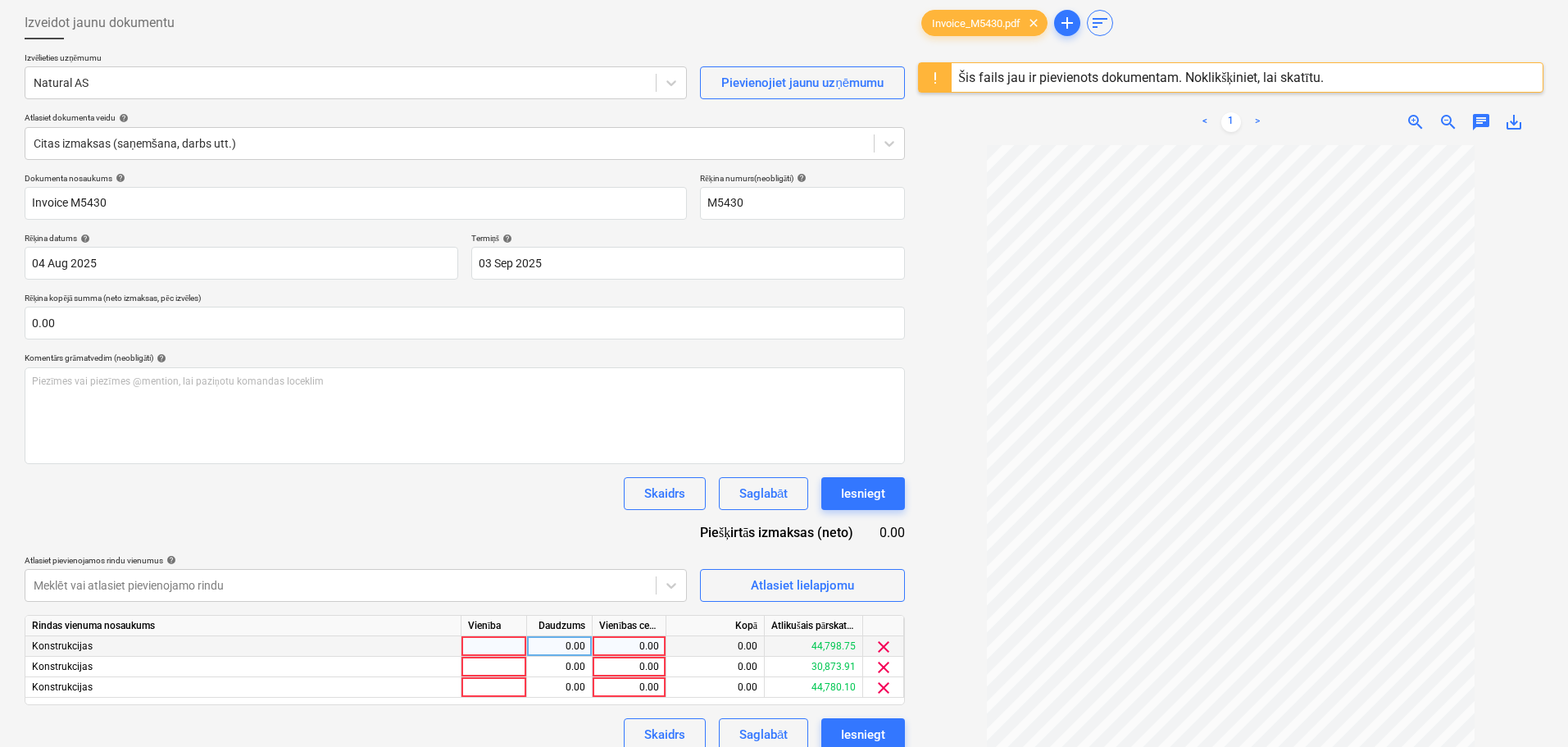 click on "0.00" at bounding box center [629, 646] 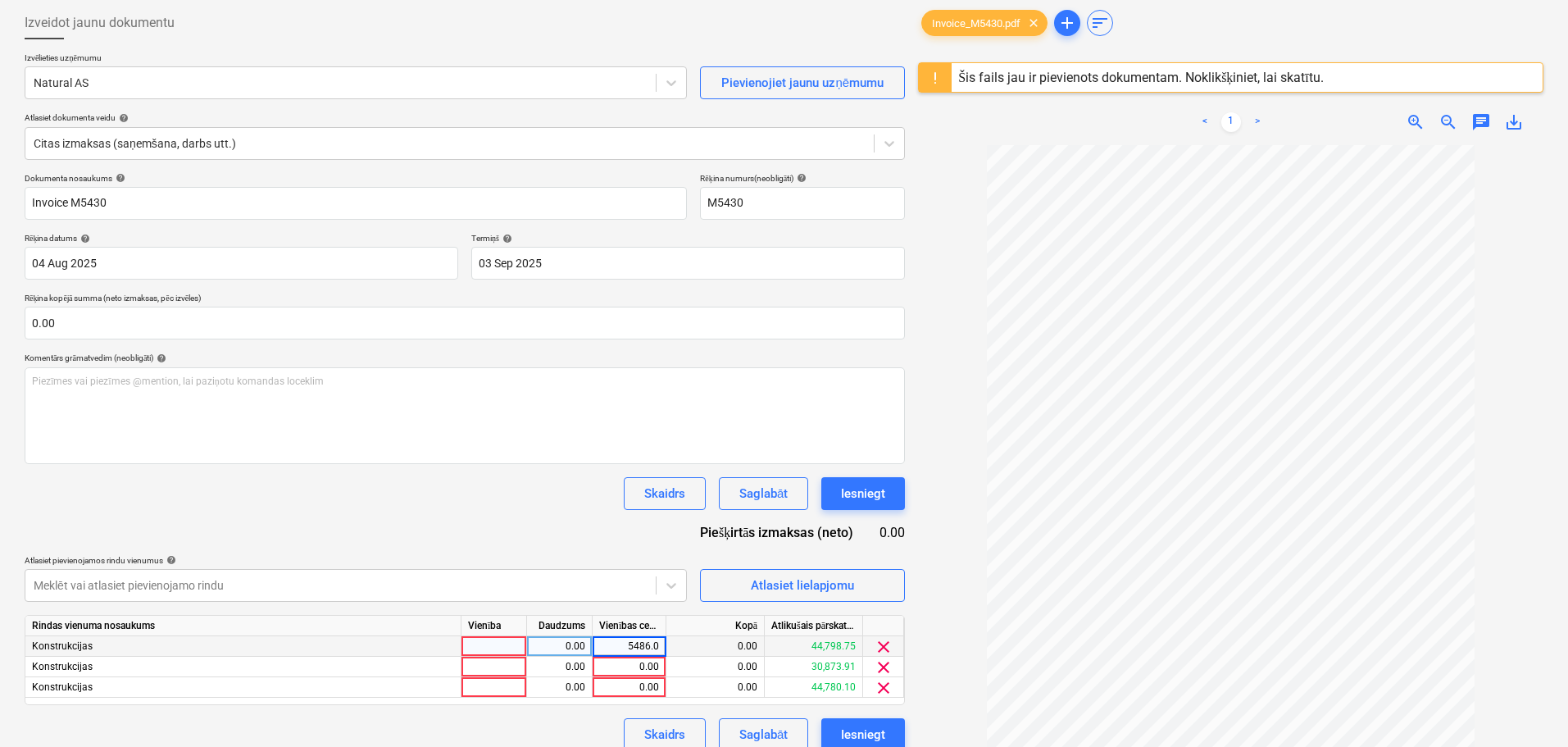 type on "5486.05" 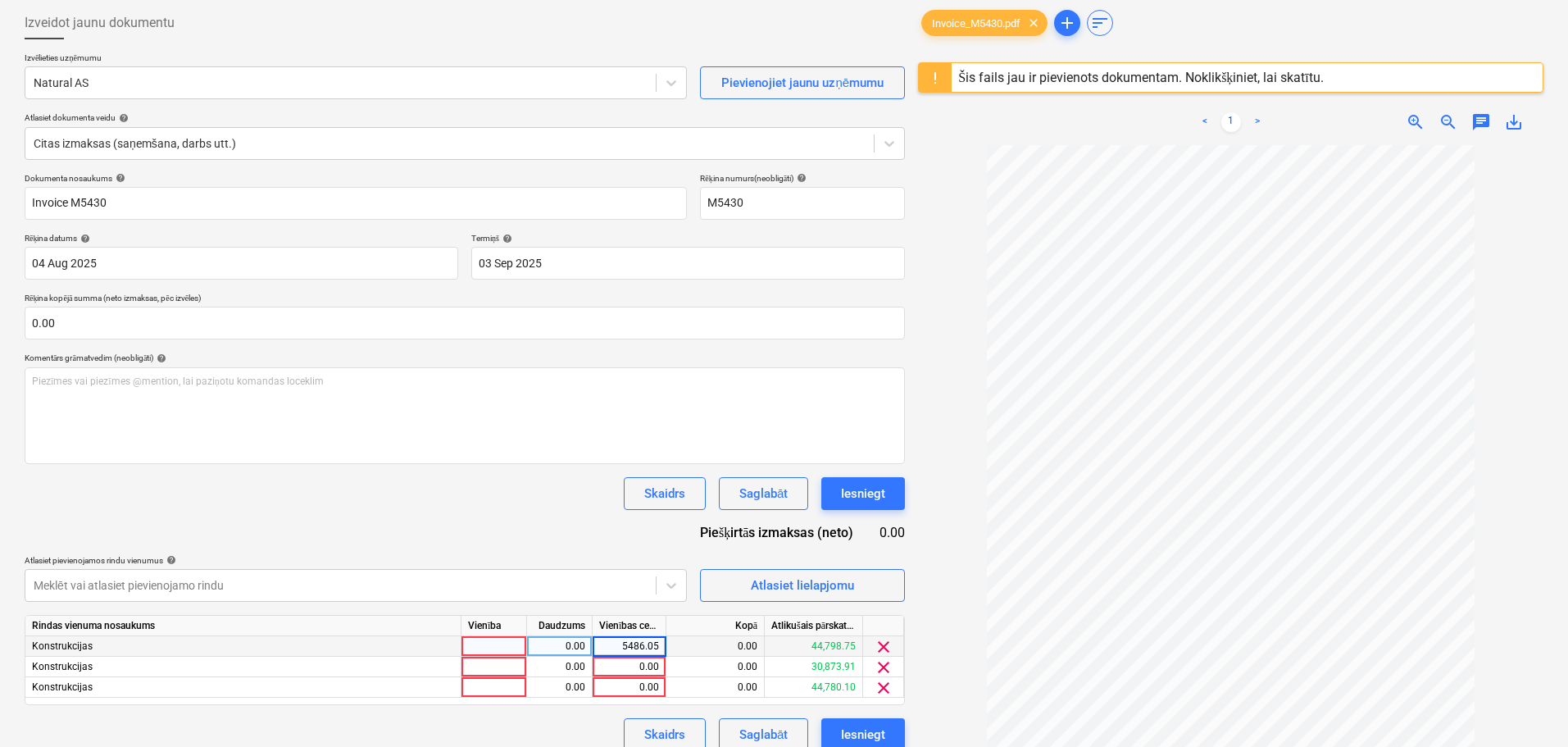 drag, startPoint x: 616, startPoint y: 640, endPoint x: 659, endPoint y: 645, distance: 43.289722 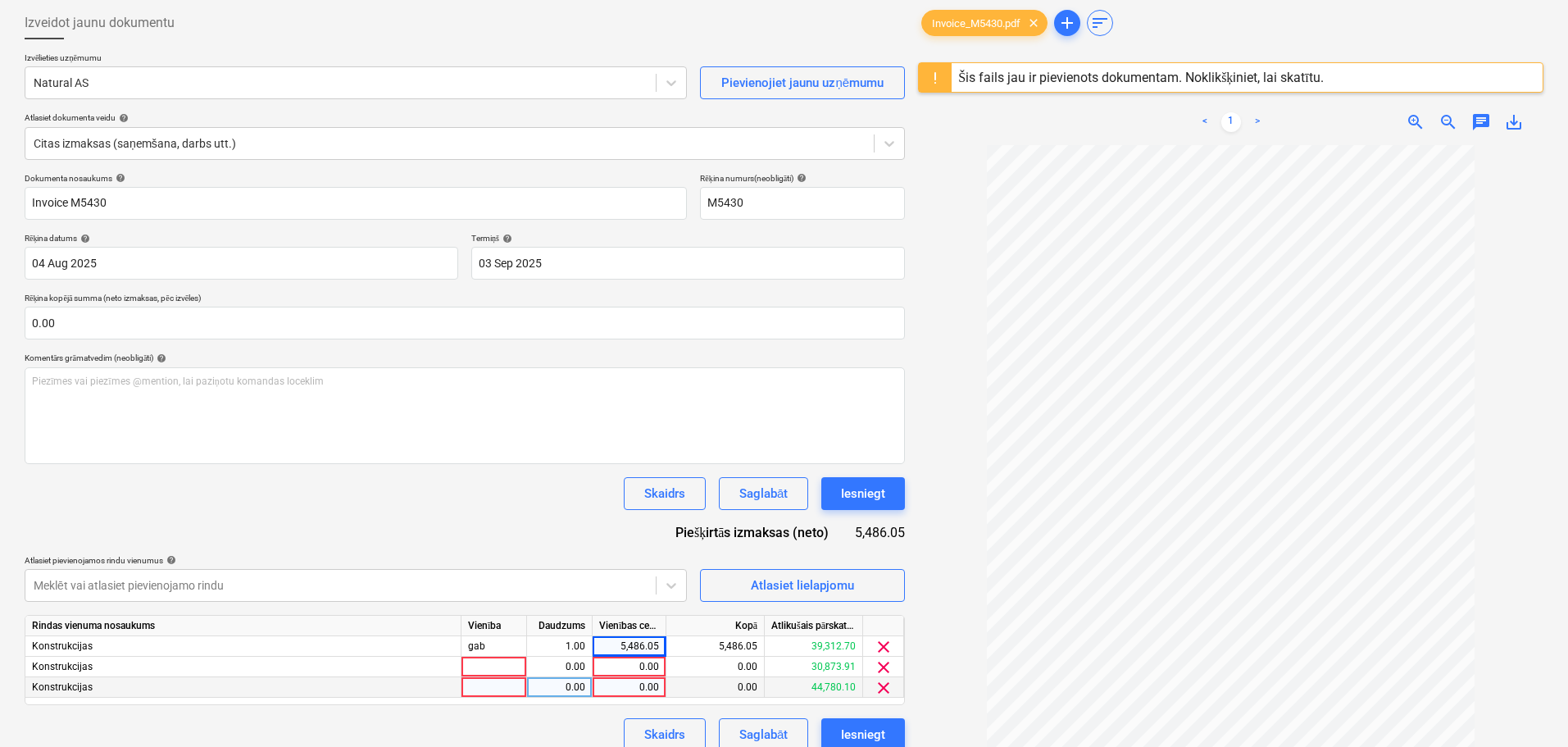 click on "0.00" at bounding box center [629, 687] 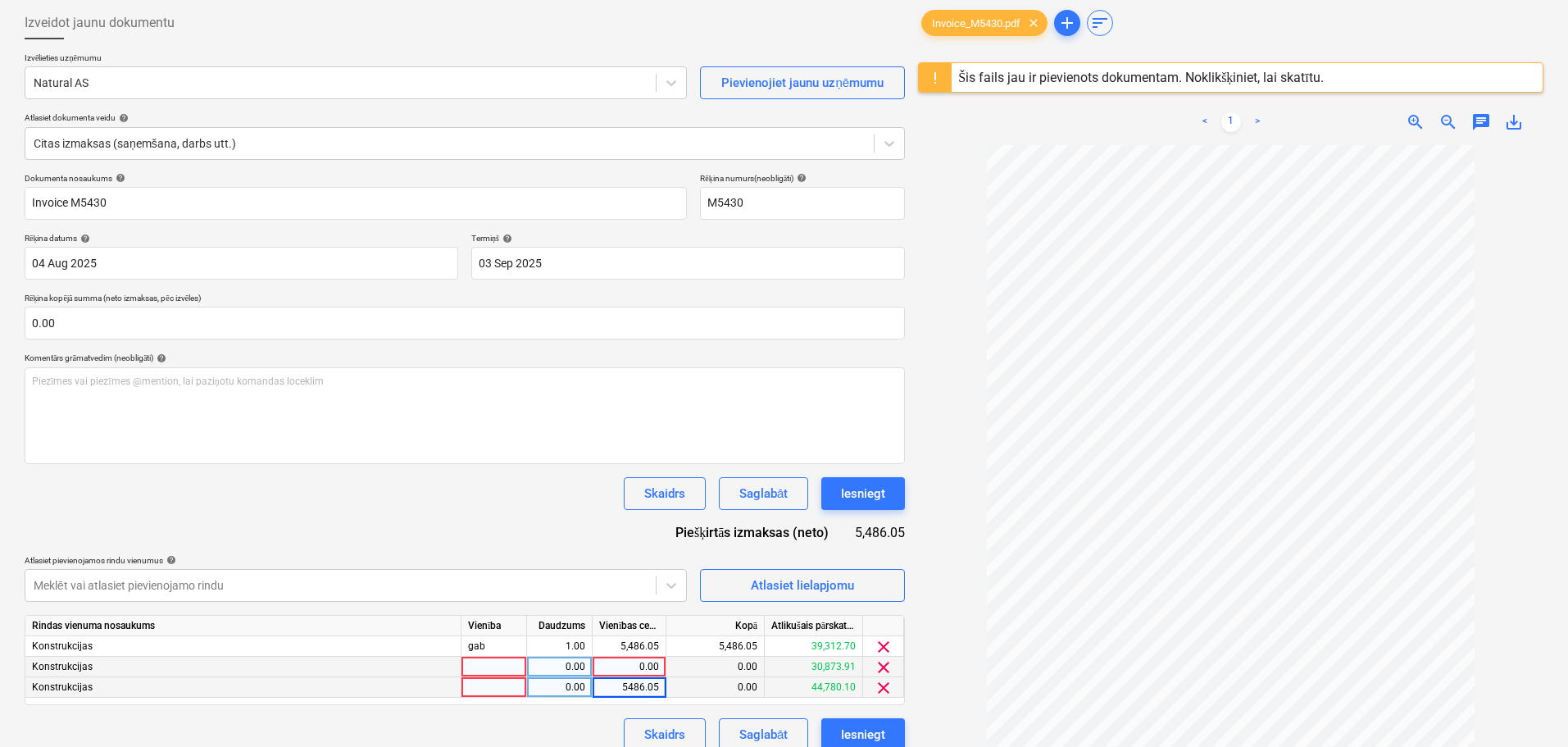 click on "0.00" at bounding box center (629, 667) 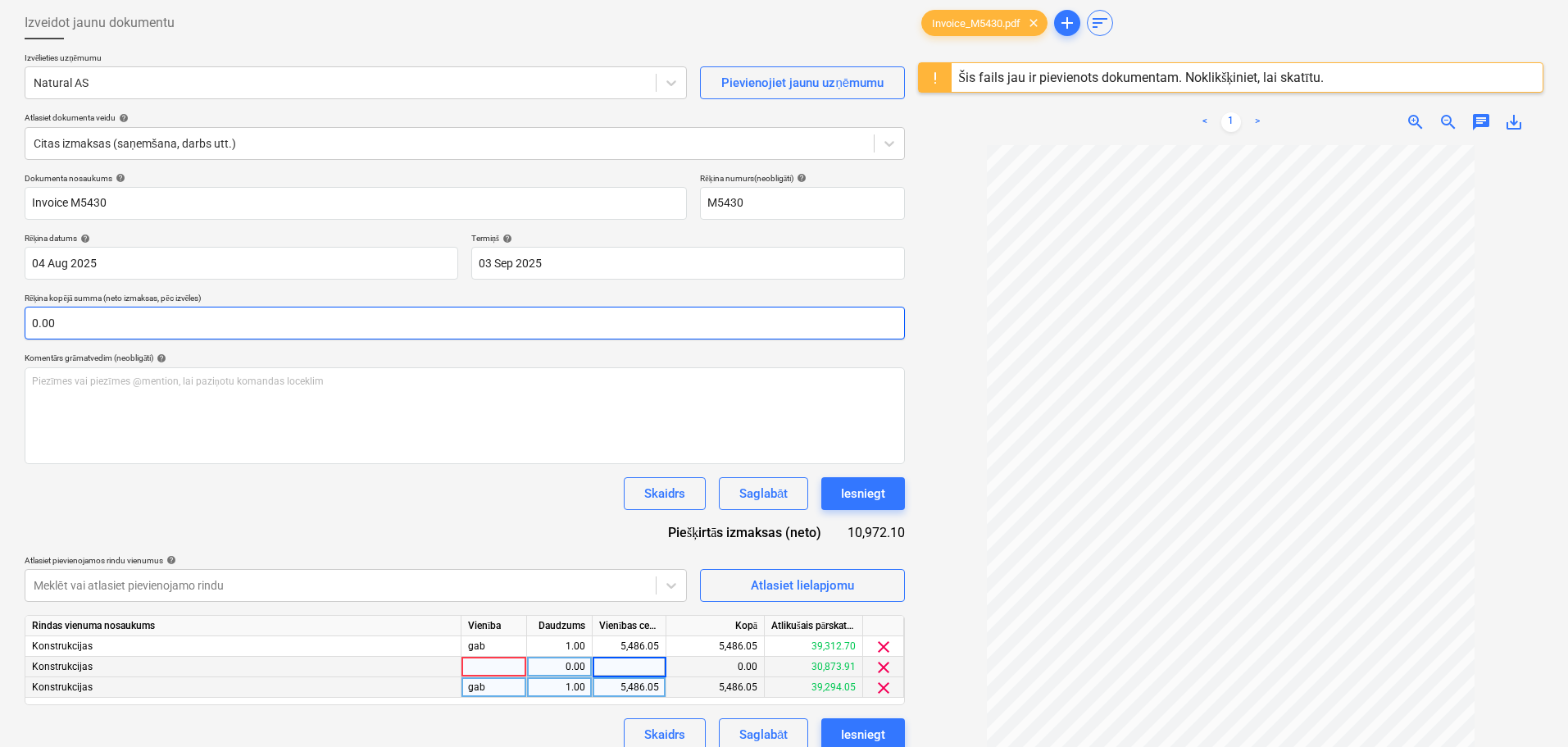 click on "0.00" at bounding box center (465, 323) 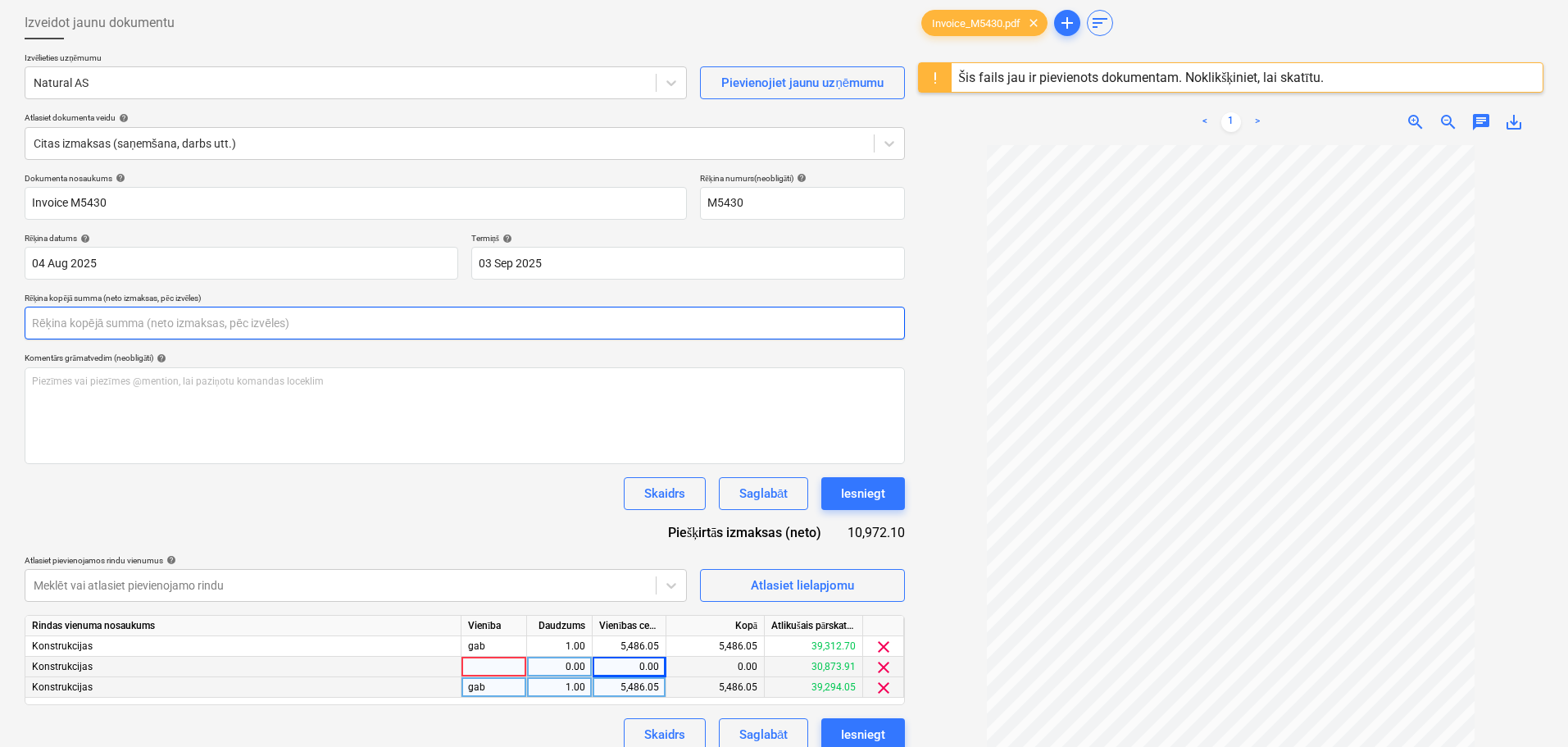 click at bounding box center [465, 323] 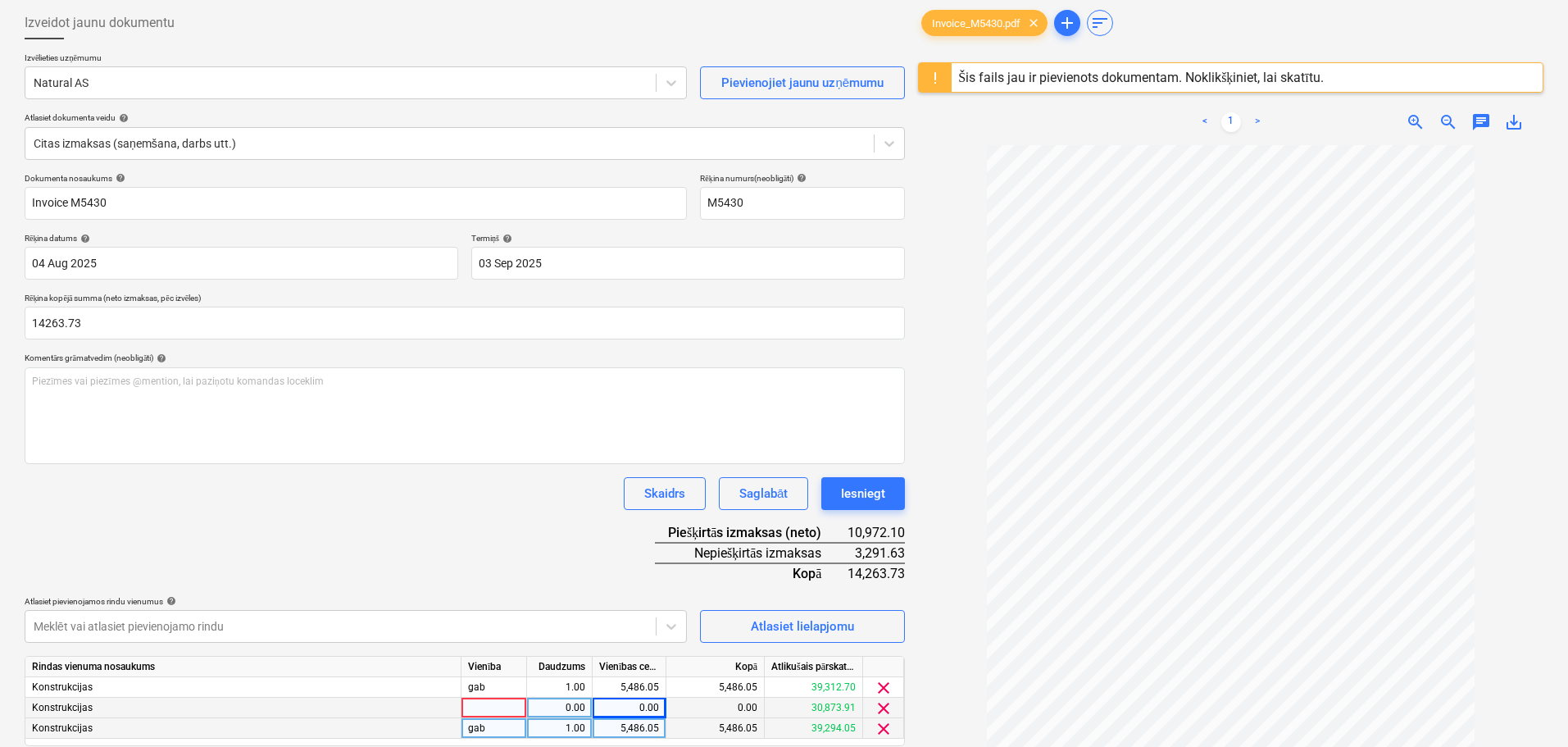 type on "14,263.73" 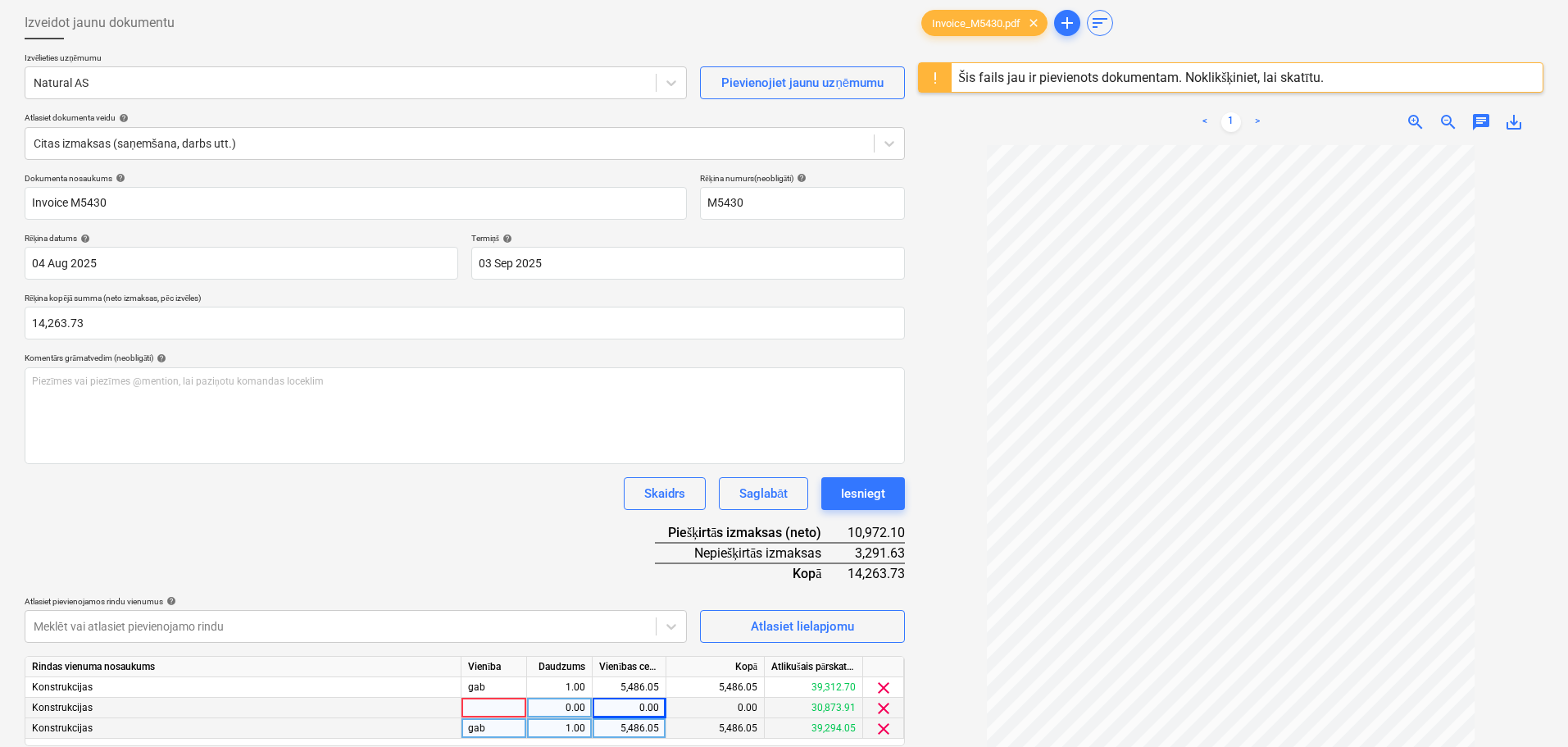 click on "Dokumenta nosaukums help Invoice M5430 Rēķina numurs  (neobligāti) help M5430 Rēķina datums help 04 Aug 2025 04.08.2025 Press the down arrow key to interact with the calendar and
select a date. Press the question mark key to get the keyboard shortcuts for changing dates. Termiņš help 03 Sep 2025 03.09.2025 Press the down arrow key to interact with the calendar and
select a date. Press the question mark key to get the keyboard shortcuts for changing dates. Rēķina kopējā summa (neto izmaksas, pēc izvēles) 14,263.73 Komentārs grāmatvedim (neobligāti) help Piezīmes vai piezīmes @mention, lai paziņotu komandas loceklim ﻿ Skaidrs Saglabāt Iesniegt Piešķirtās izmaksas (neto) 10,972.10 Nepiešķirtās izmaksas 3,291.63 Kopā 14,263.73 Atlasiet pievienojamos rindu vienumus help Meklēt vai atlasiet pievienojamo rindu Atlasiet lielapjomu Rindas vienuma nosaukums Vienība Daudzums Vienības cena Kopā Atlikušais pārskatītais budžets  Konstrukcijas gab 1.00 5,486.05 5,486.05 39,312.70 gab" at bounding box center (465, 482) 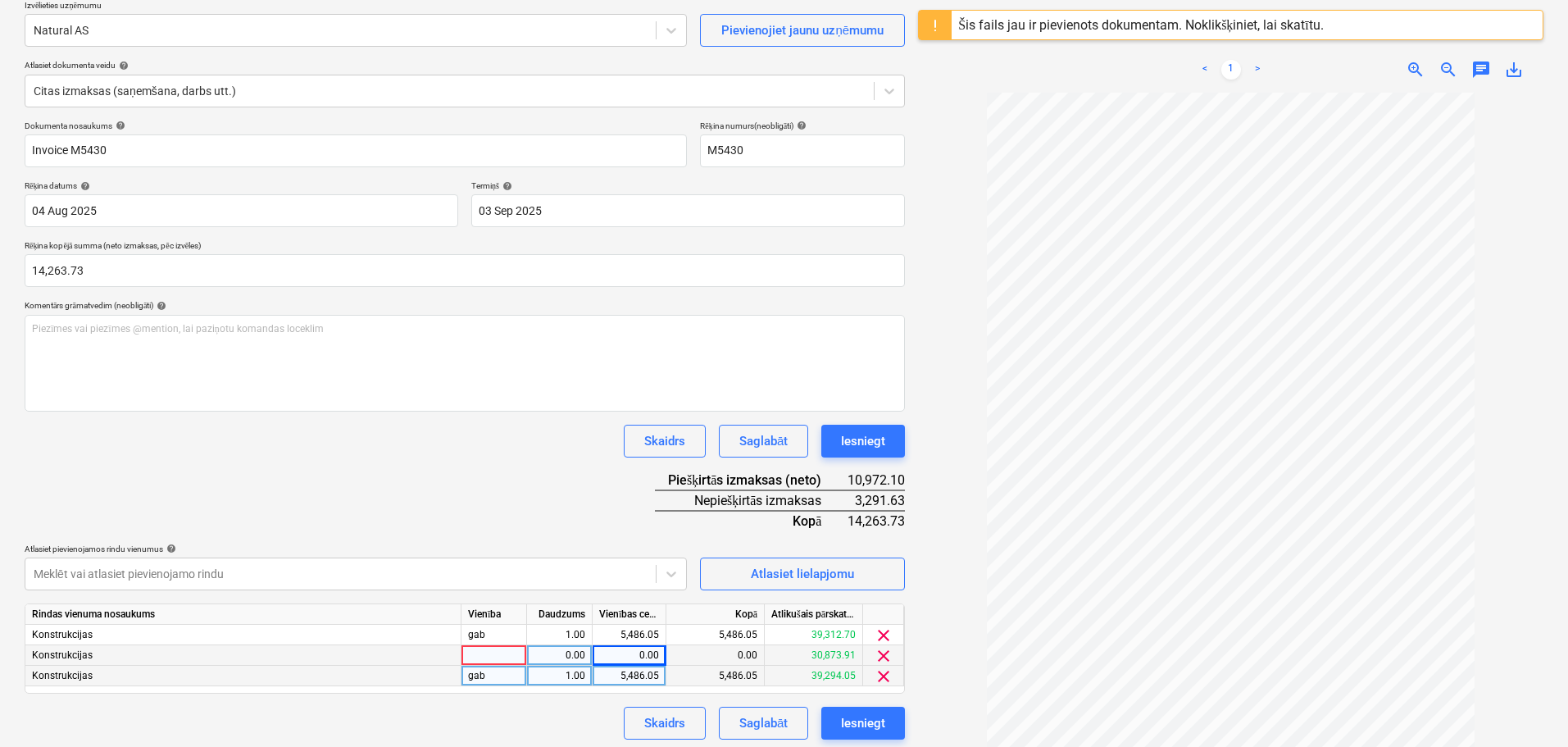 scroll, scrollTop: 164, scrollLeft: 0, axis: vertical 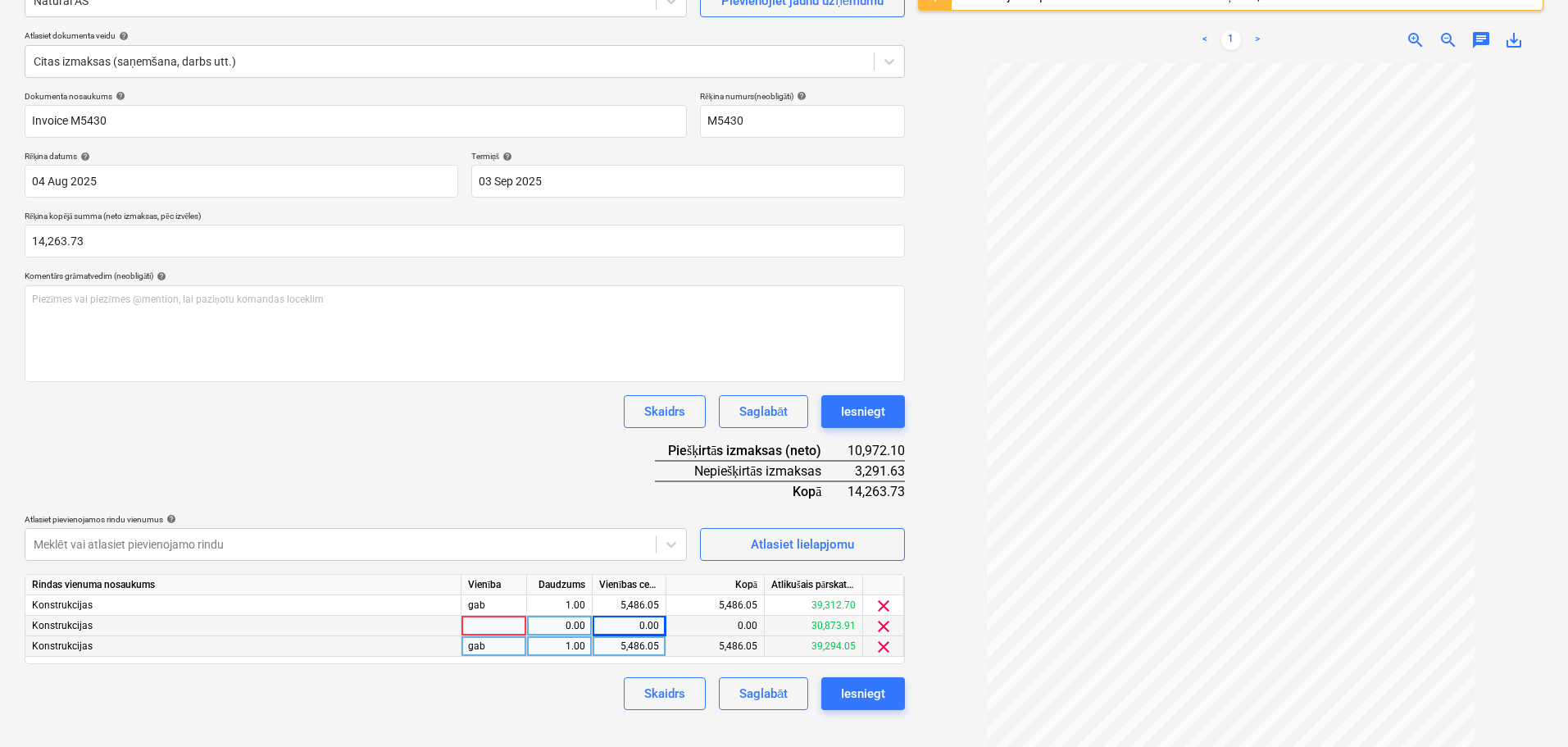 click on "0.00" at bounding box center [629, 626] 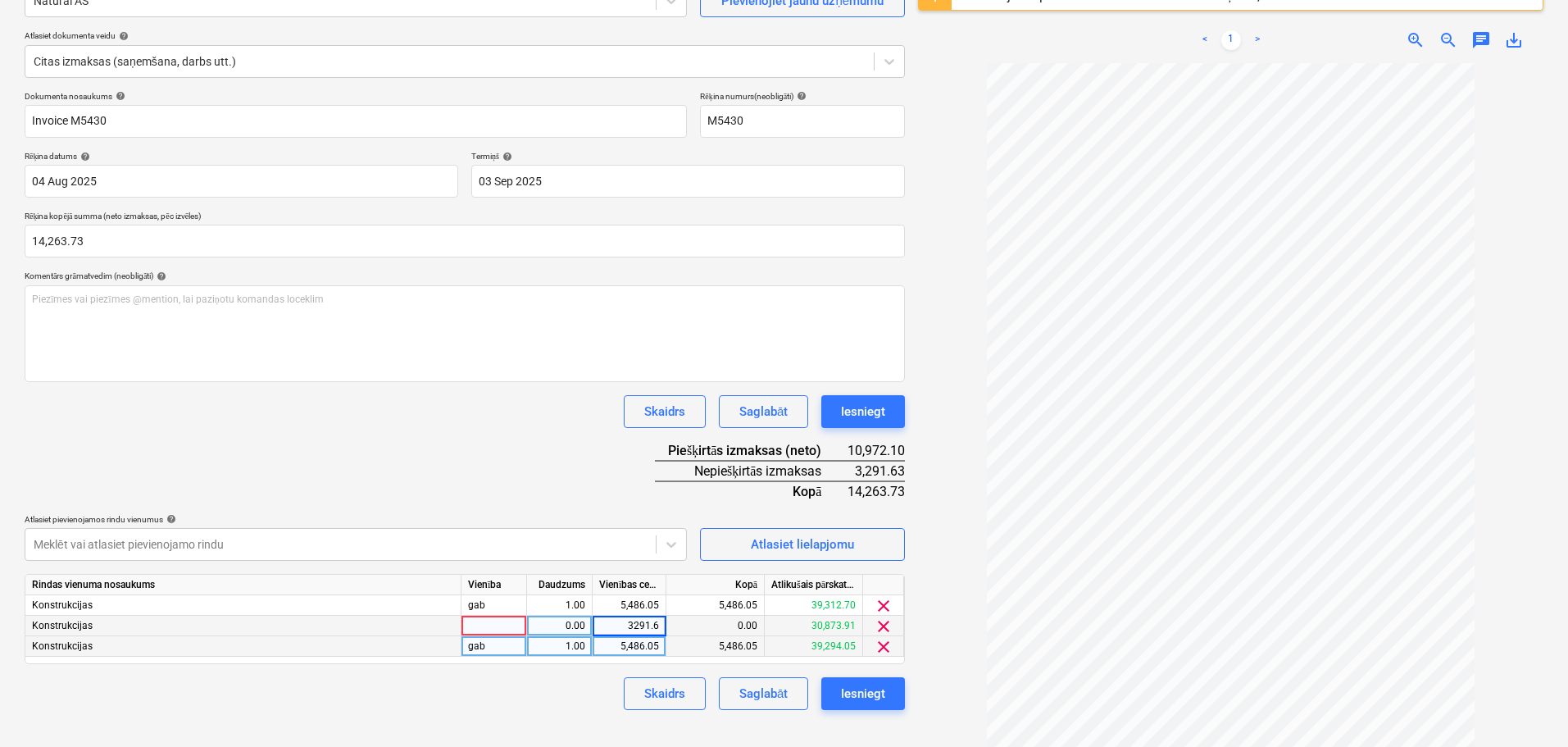 type on "3291.63" 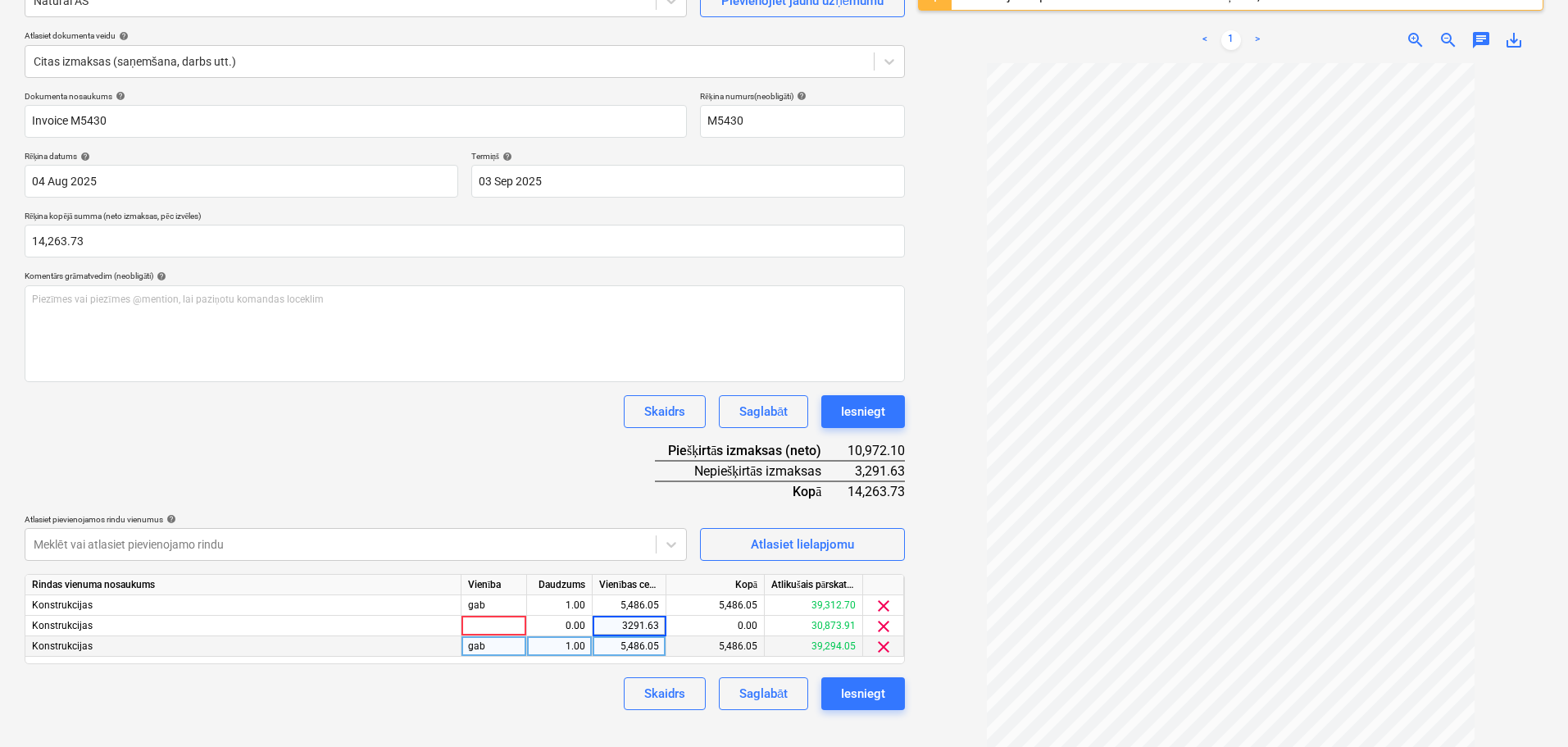 click on "Dokumenta nosaukums help Invoice M5430 Rēķina numurs  (neobligāti) help M5430 Rēķina datums help 04 Aug 2025 04.08.2025 Press the down arrow key to interact with the calendar and
select a date. Press the question mark key to get the keyboard shortcuts for changing dates. Termiņš help 03 Sep 2025 03.09.2025 Press the down arrow key to interact with the calendar and
select a date. Press the question mark key to get the keyboard shortcuts for changing dates. Rēķina kopējā summa (neto izmaksas, pēc izvēles) 14,263.73 Komentārs grāmatvedim (neobligāti) help Piezīmes vai piezīmes @mention, lai paziņotu komandas loceklim ﻿ Skaidrs Saglabāt Iesniegt Piešķirtās izmaksas (neto) 10,972.10 Nepiešķirtās izmaksas 3,291.63 Kopā 14,263.73 Atlasiet pievienojamos rindu vienumus help Meklēt vai atlasiet pievienojamo rindu Atlasiet lielapjomu Rindas vienuma nosaukums Vienība Daudzums Vienības cena Kopā Atlikušais pārskatītais budžets  Konstrukcijas gab 1.00 5,486.05 5,486.05 39,312.70 gab" at bounding box center [465, 400] 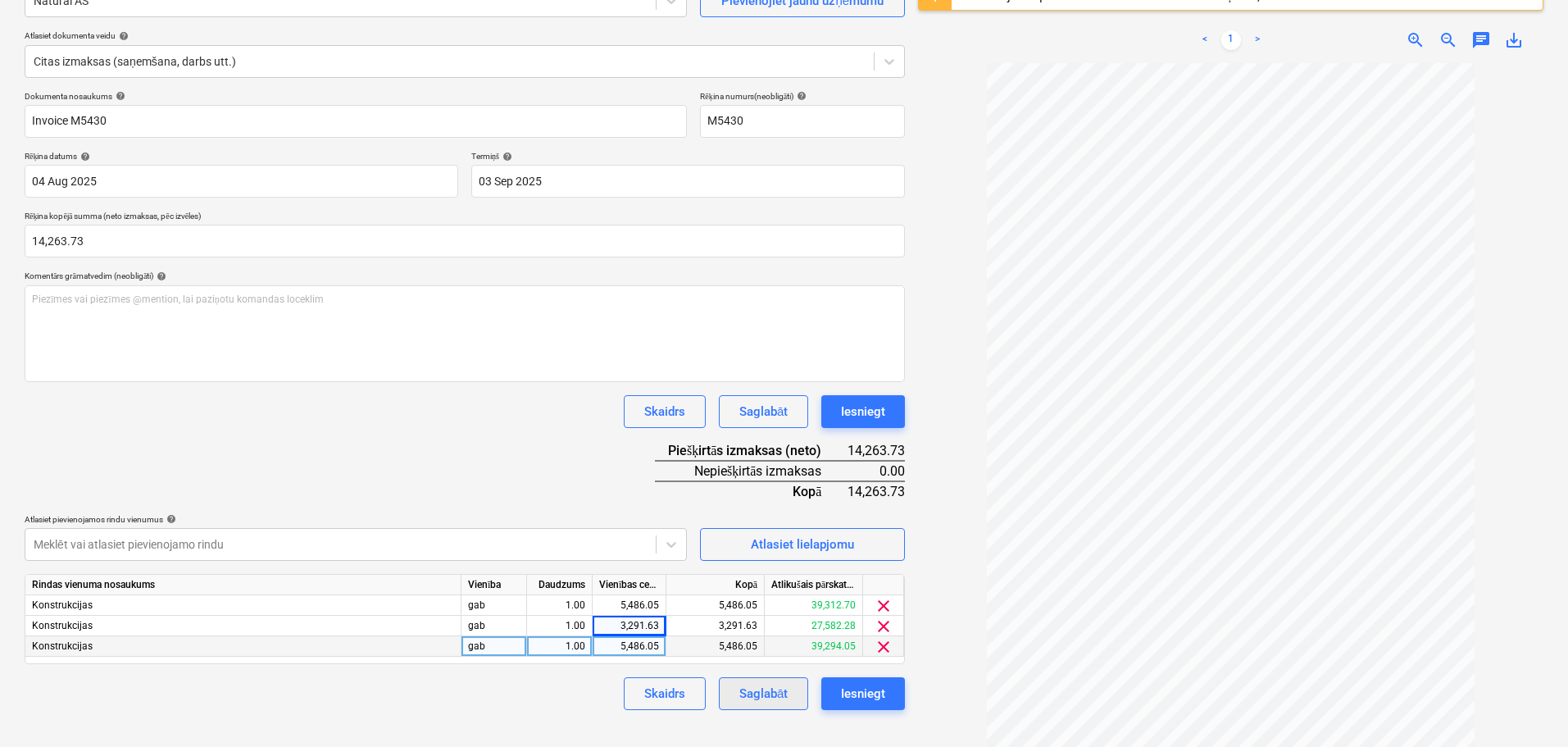 click on "Saglabāt" at bounding box center (763, 694) 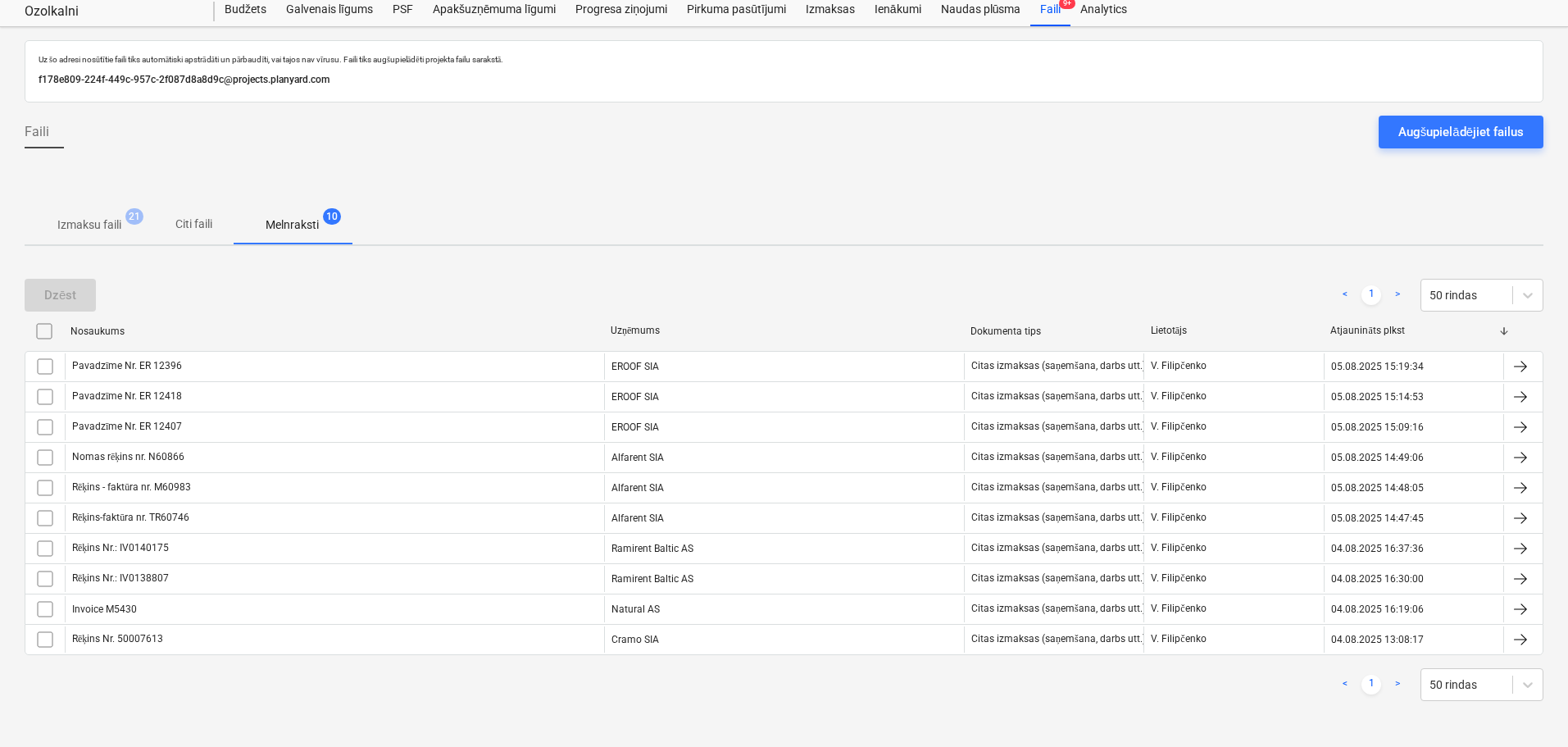 scroll, scrollTop: 48, scrollLeft: 0, axis: vertical 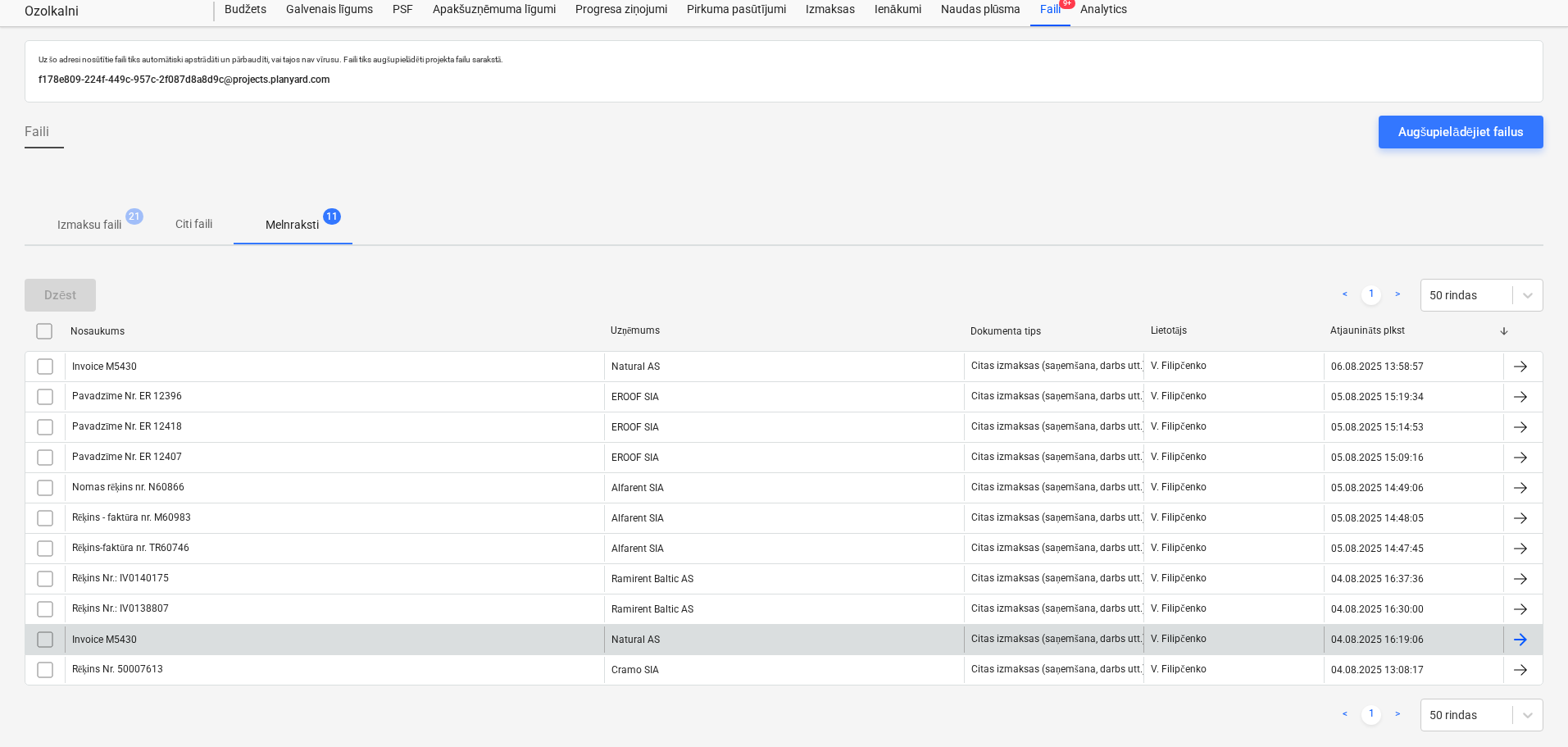 click on "Invoice M5430" at bounding box center (334, 640) 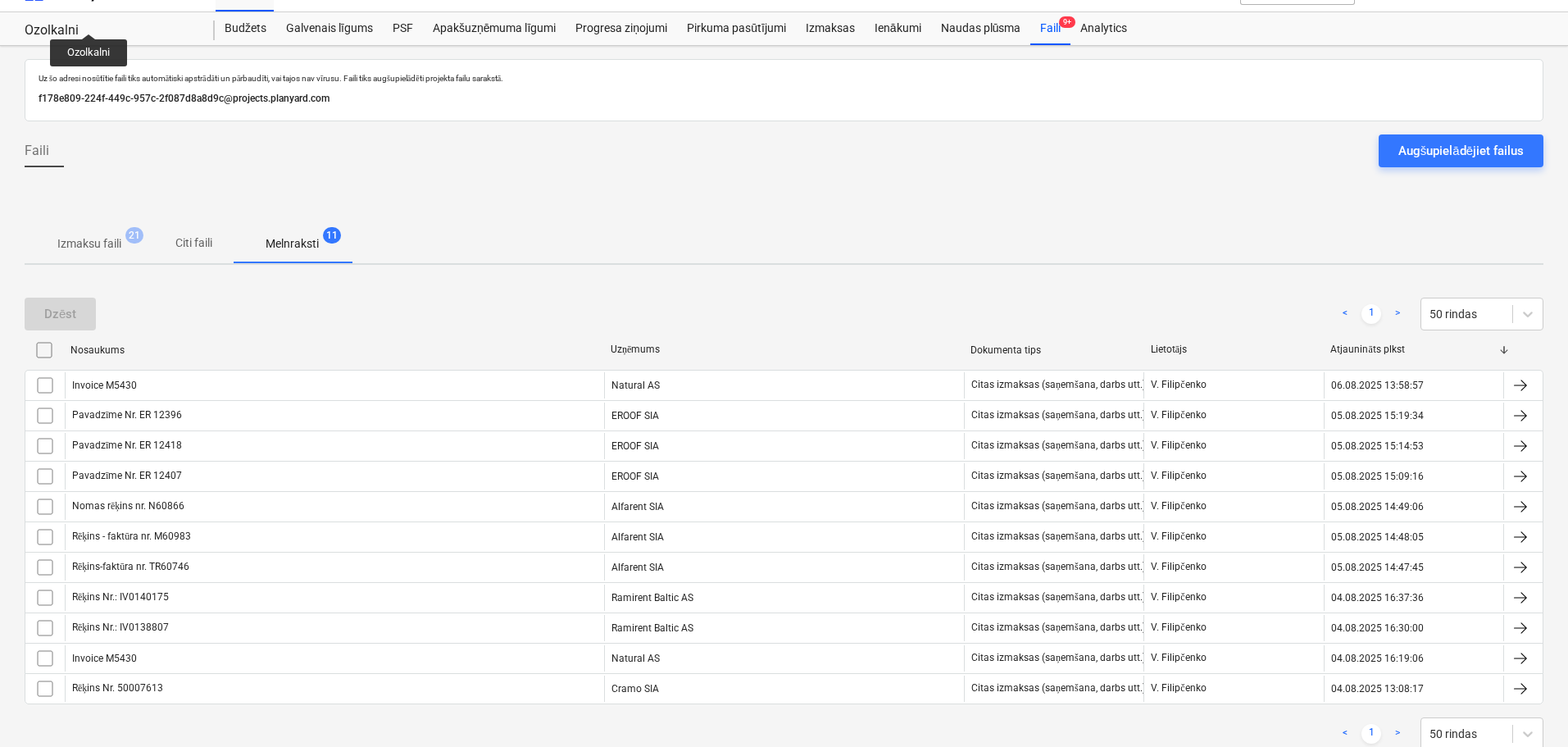 scroll, scrollTop: 48, scrollLeft: 0, axis: vertical 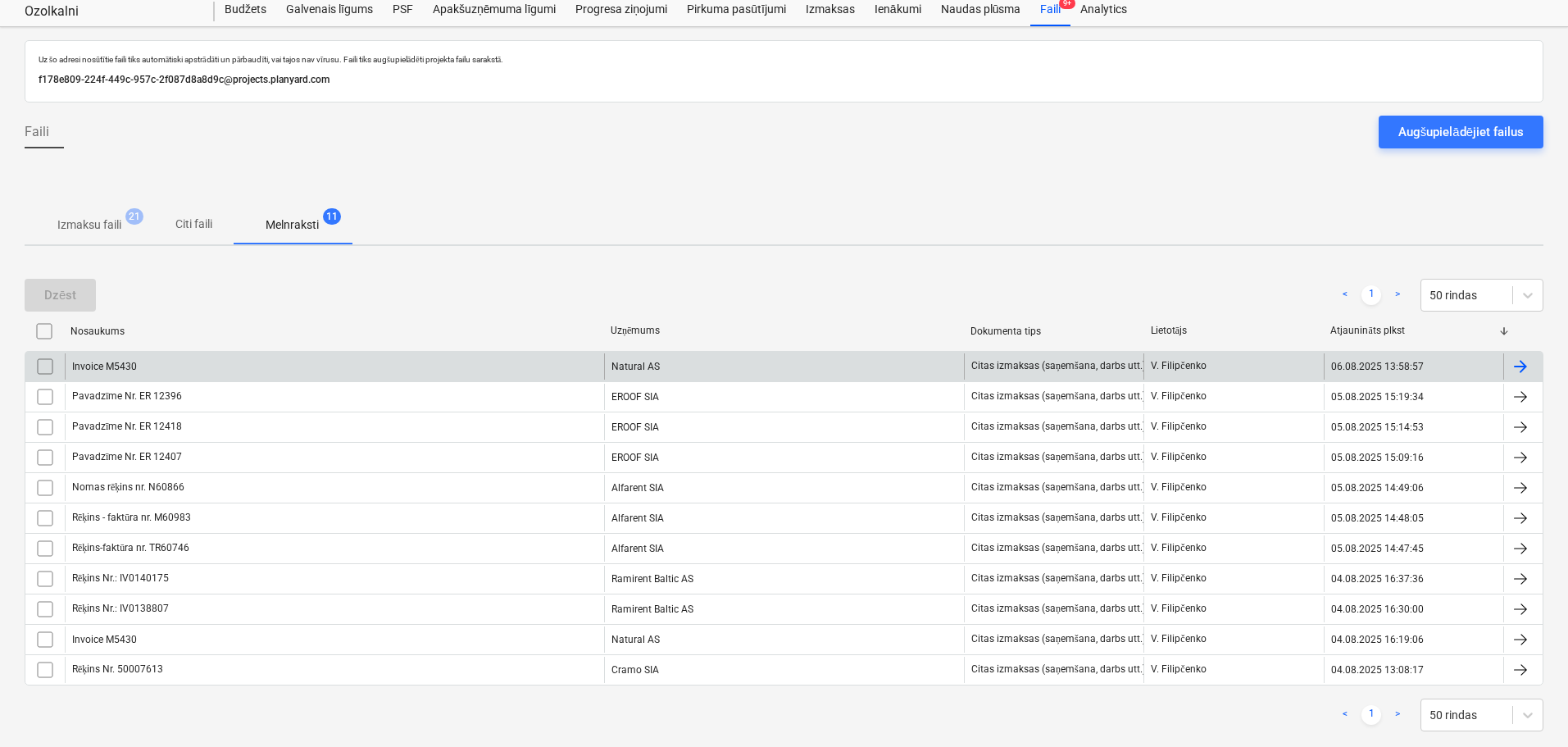 click at bounding box center [45, 367] 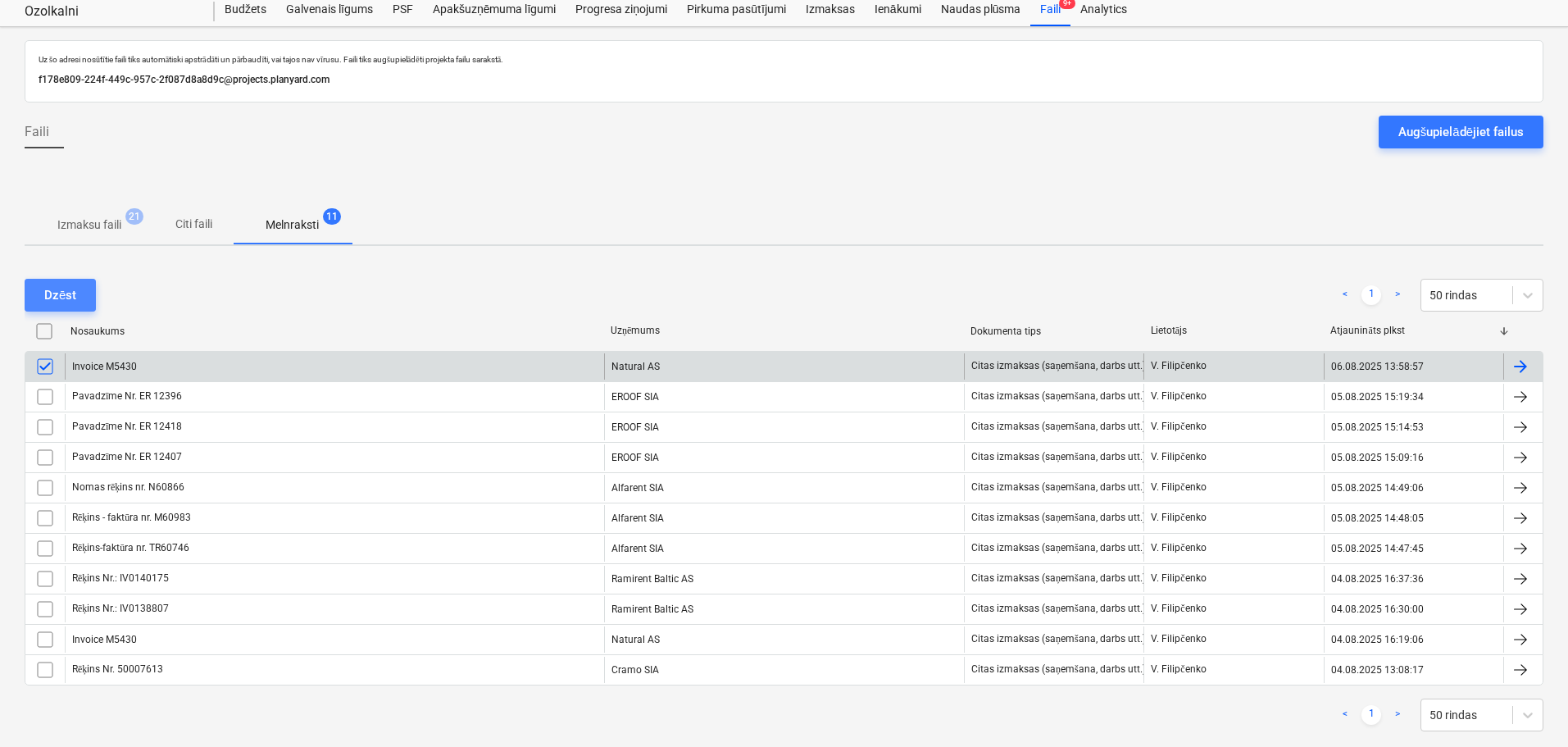click on "Dzēst" at bounding box center (60, 295) 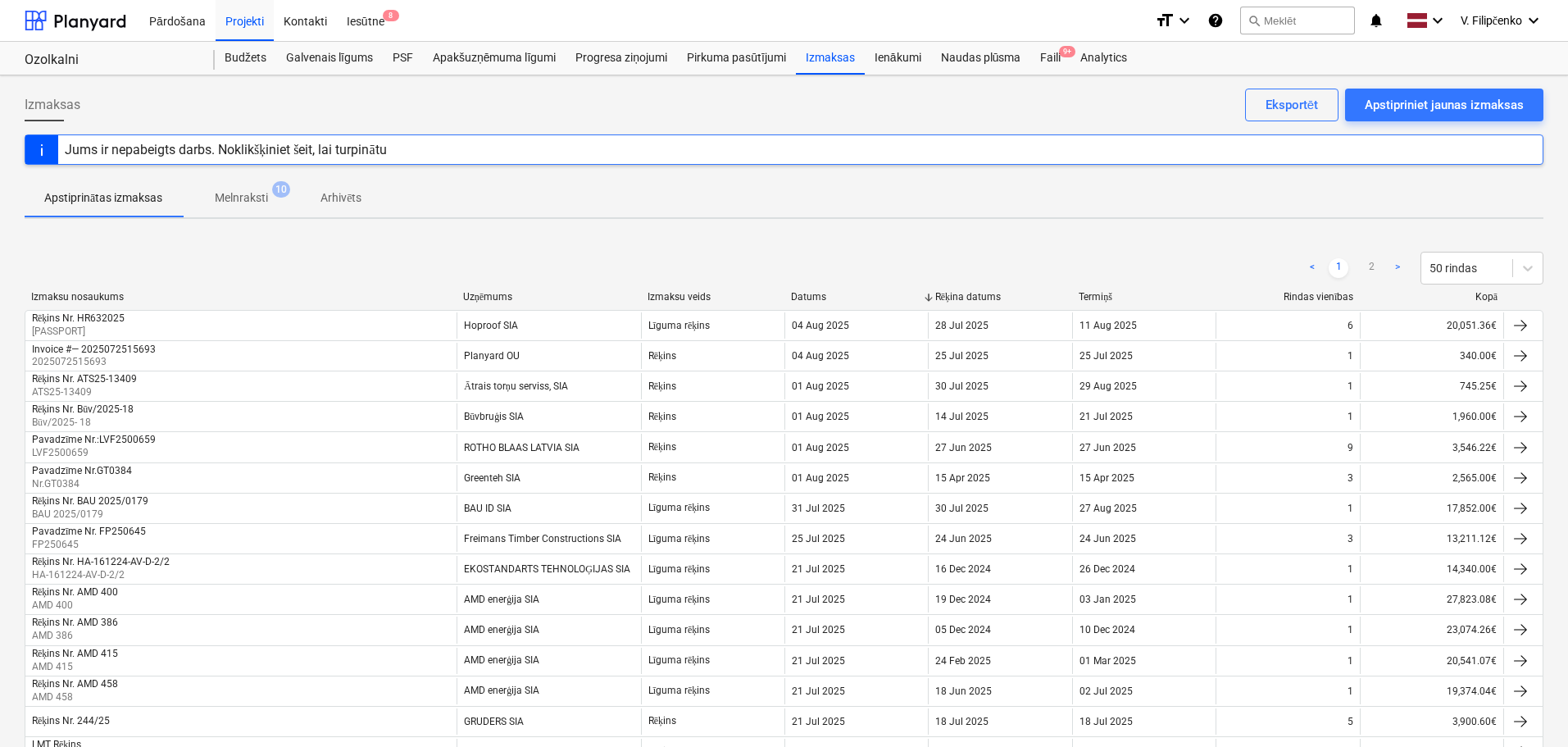 scroll, scrollTop: 0, scrollLeft: 0, axis: both 